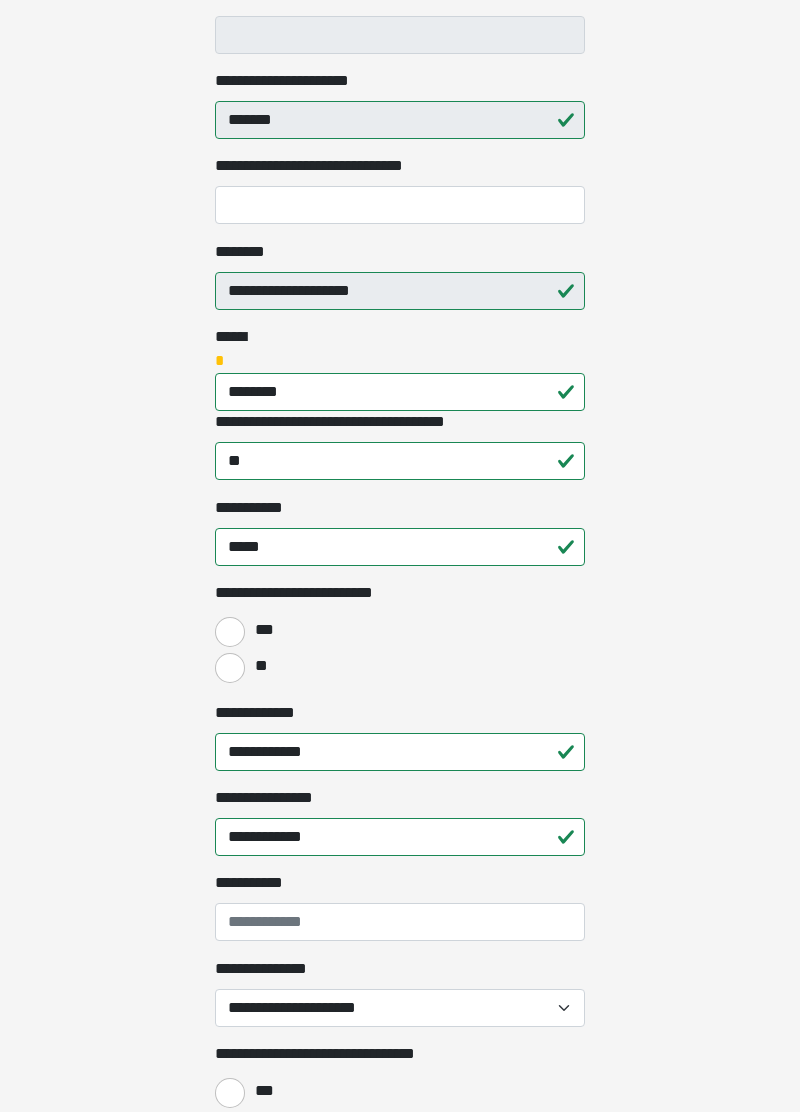 scroll, scrollTop: 594, scrollLeft: 0, axis: vertical 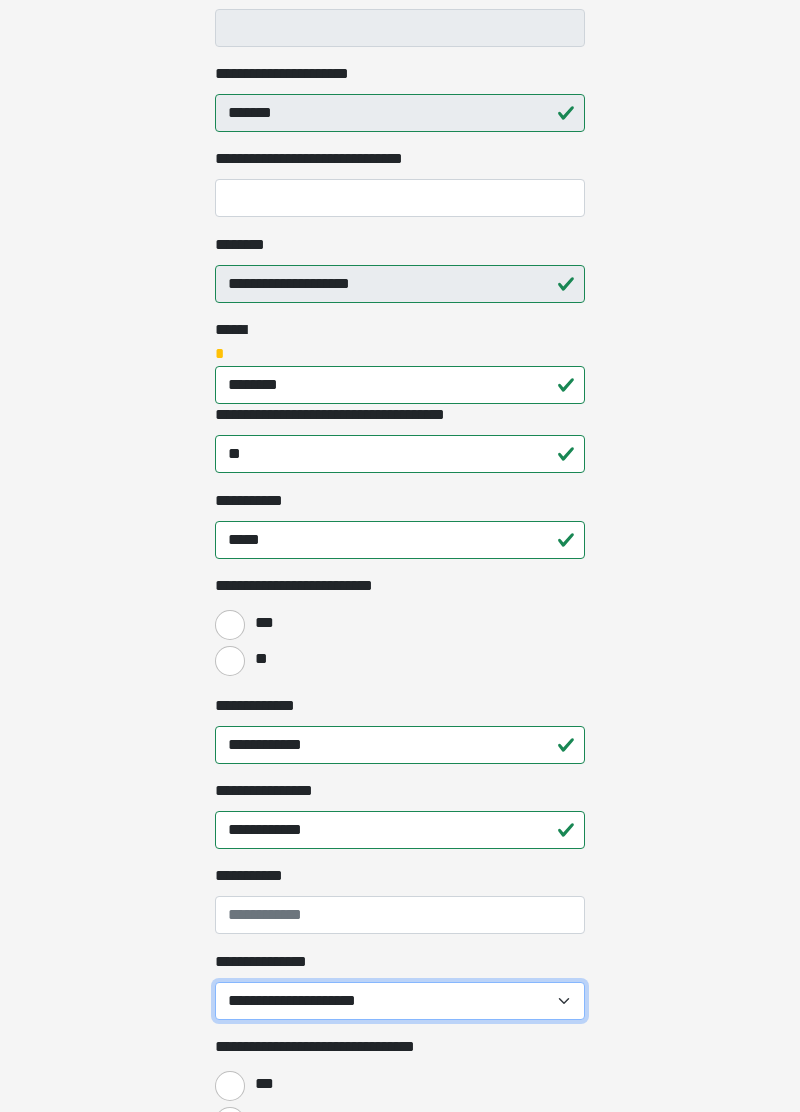 click on "**********" at bounding box center [400, 1001] 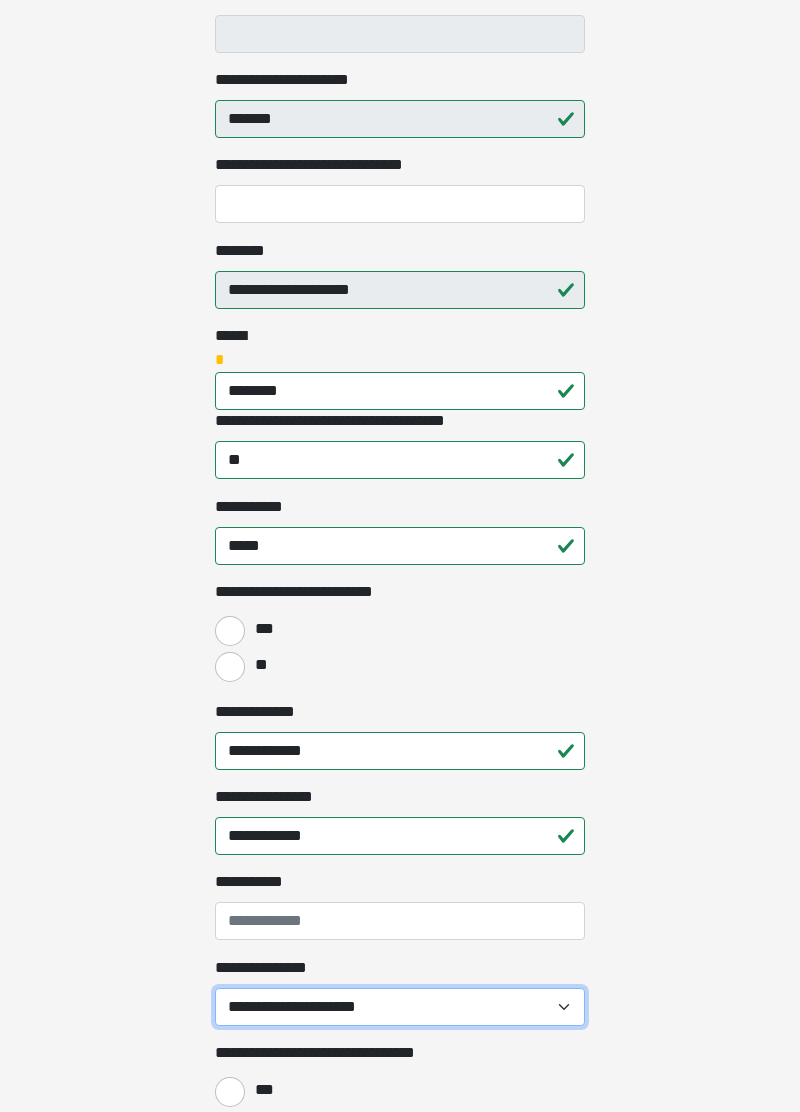 click on "**********" at bounding box center (400, 1007) 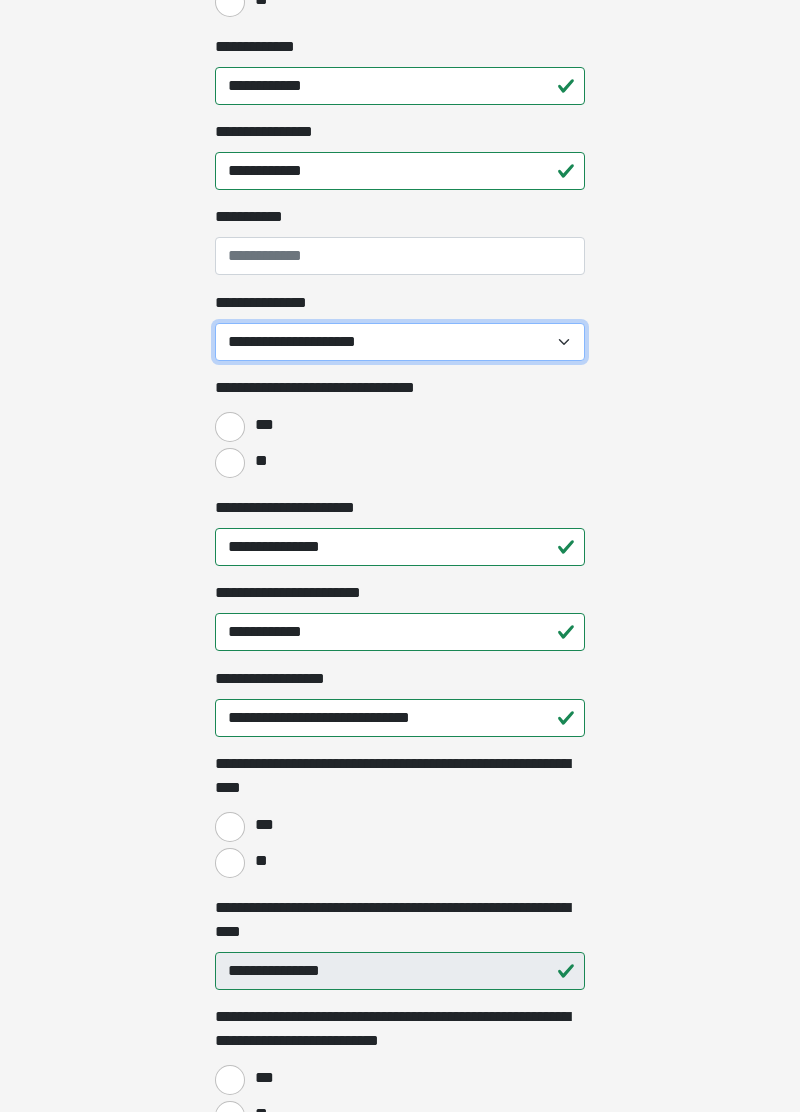 scroll, scrollTop: 1257, scrollLeft: 0, axis: vertical 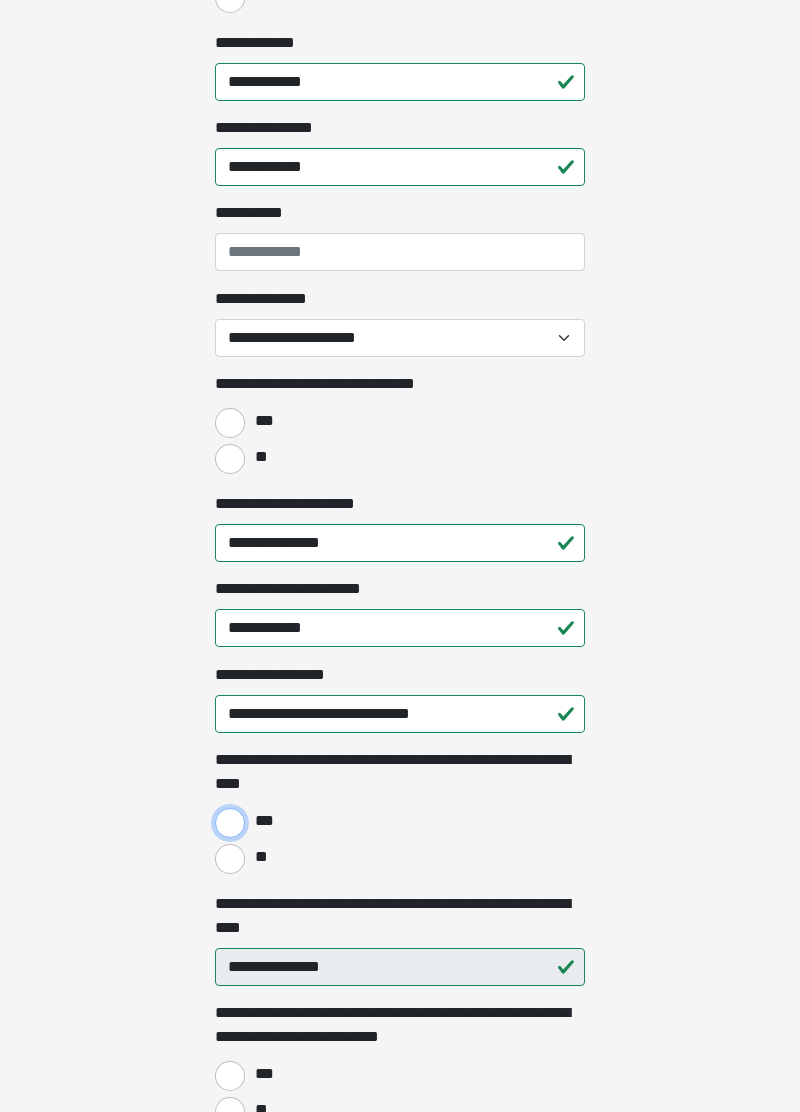 click on "***" at bounding box center (230, 823) 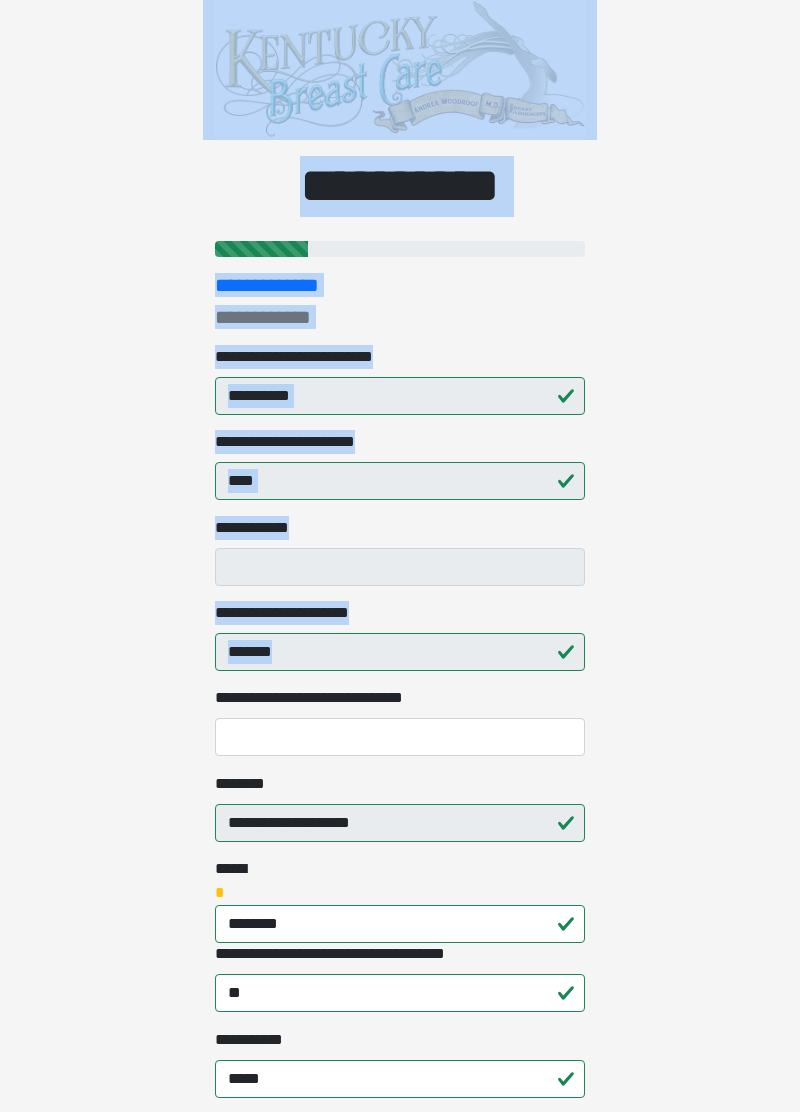 scroll, scrollTop: 54, scrollLeft: 0, axis: vertical 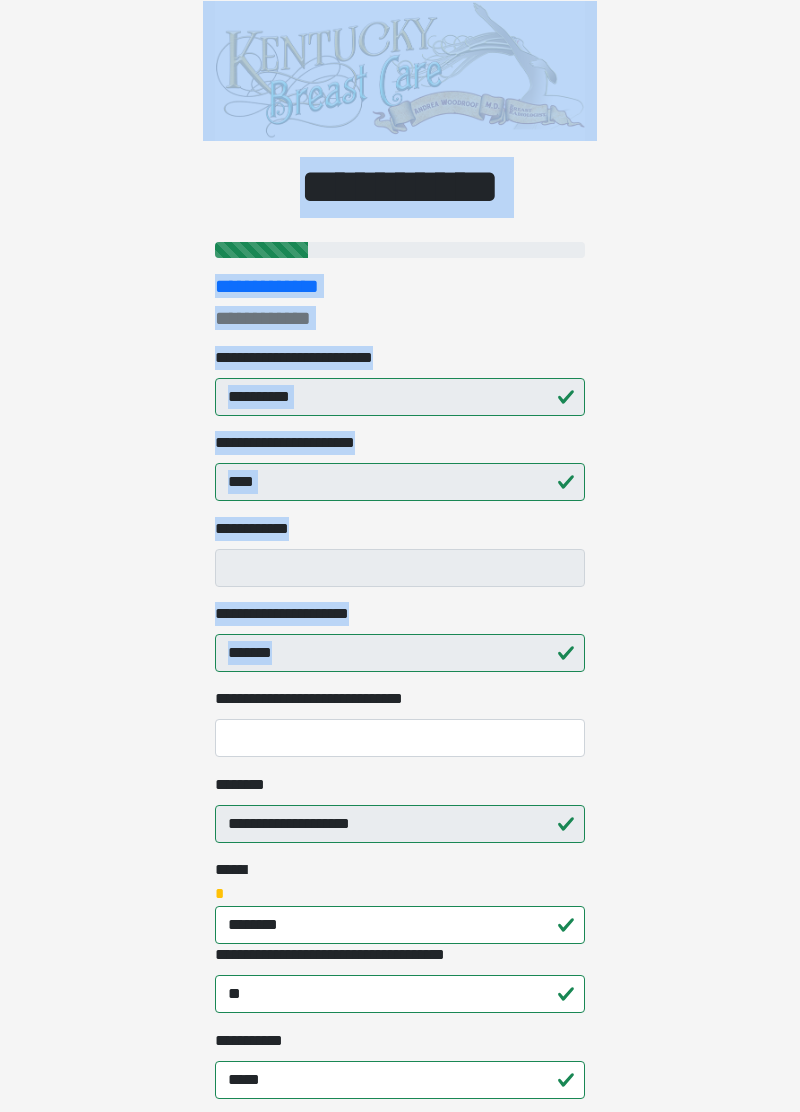 click on "*
[PHONE]
[PHONE]   [PHONE]
[PHONE] [PHONE]
[PHONE]
[PHONE]
[PHONE] [PHONE]
[PHONE]
[PHONE]
[PHONE]
* [PHONE] *" at bounding box center (400, 502) 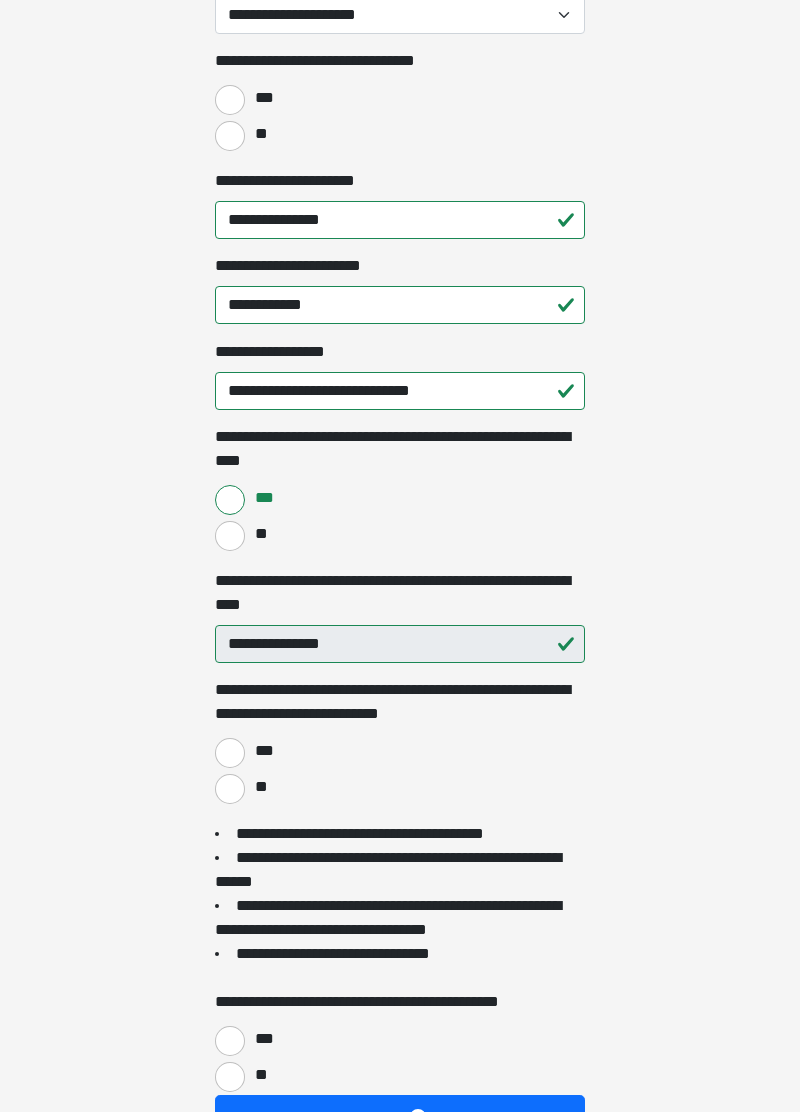 scroll, scrollTop: 1632, scrollLeft: 0, axis: vertical 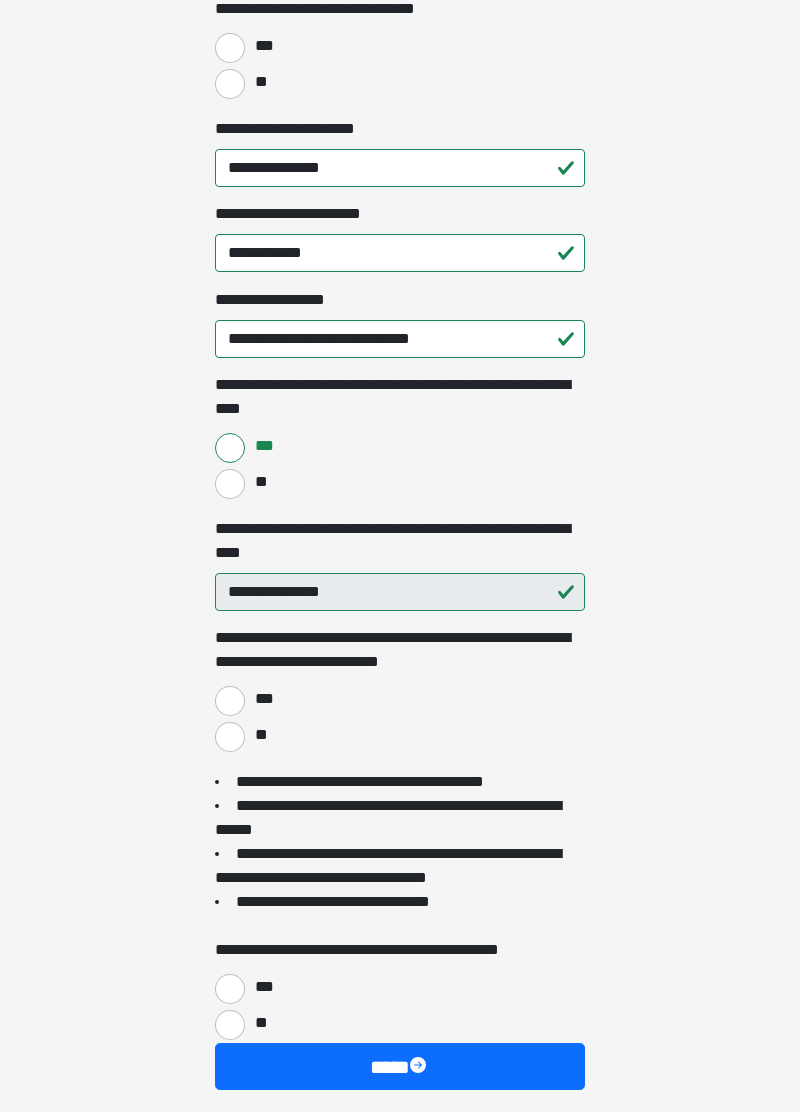 click on "*
[PHONE]
[PHONE] [PHONE]
[PHONE] [PHONE]
[PHONE]
[PHONE]
[PHONE] [PHONE]
[PHONE]
[PHONE]
[PHONE]
* * [PHONE] *" at bounding box center (400, -1076) 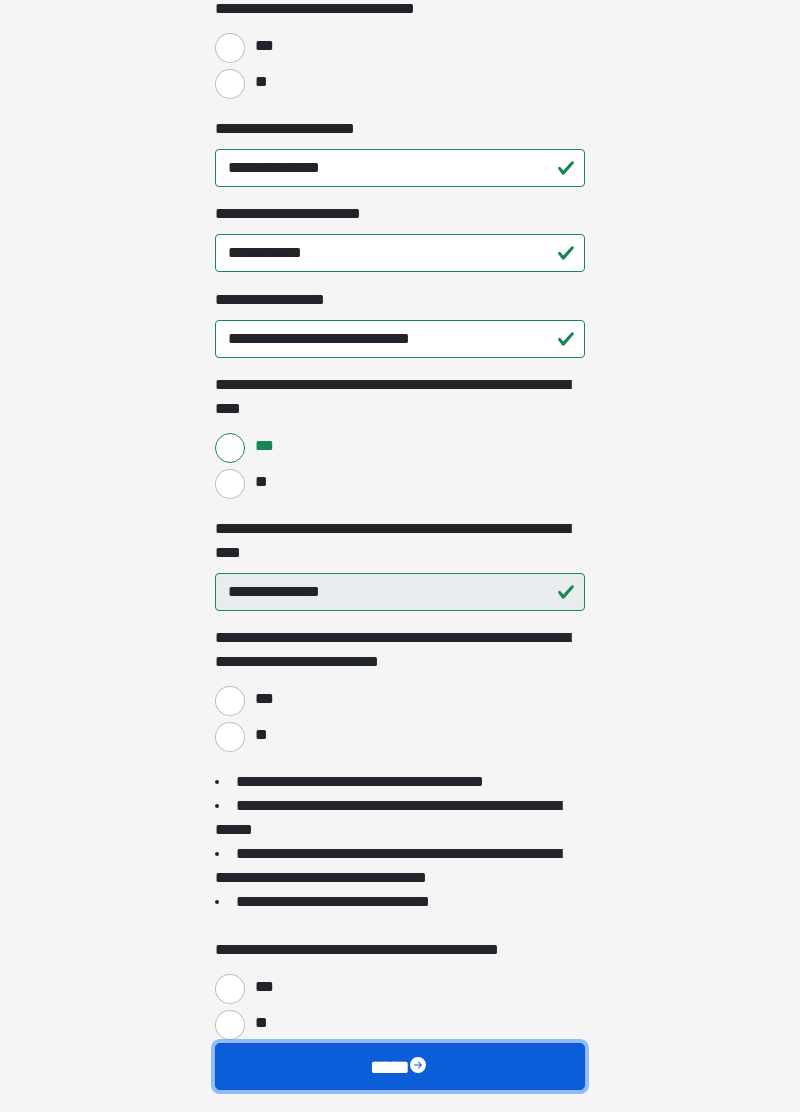click at bounding box center (420, 1067) 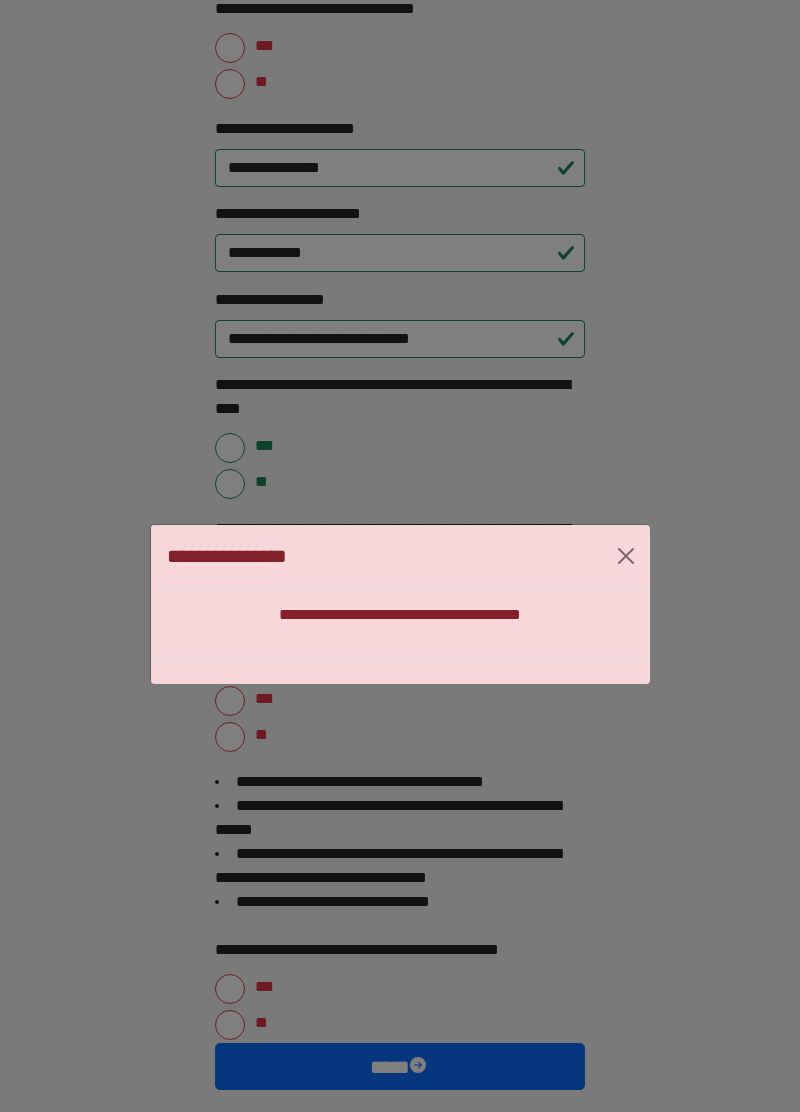click on "**********" at bounding box center [400, 604] 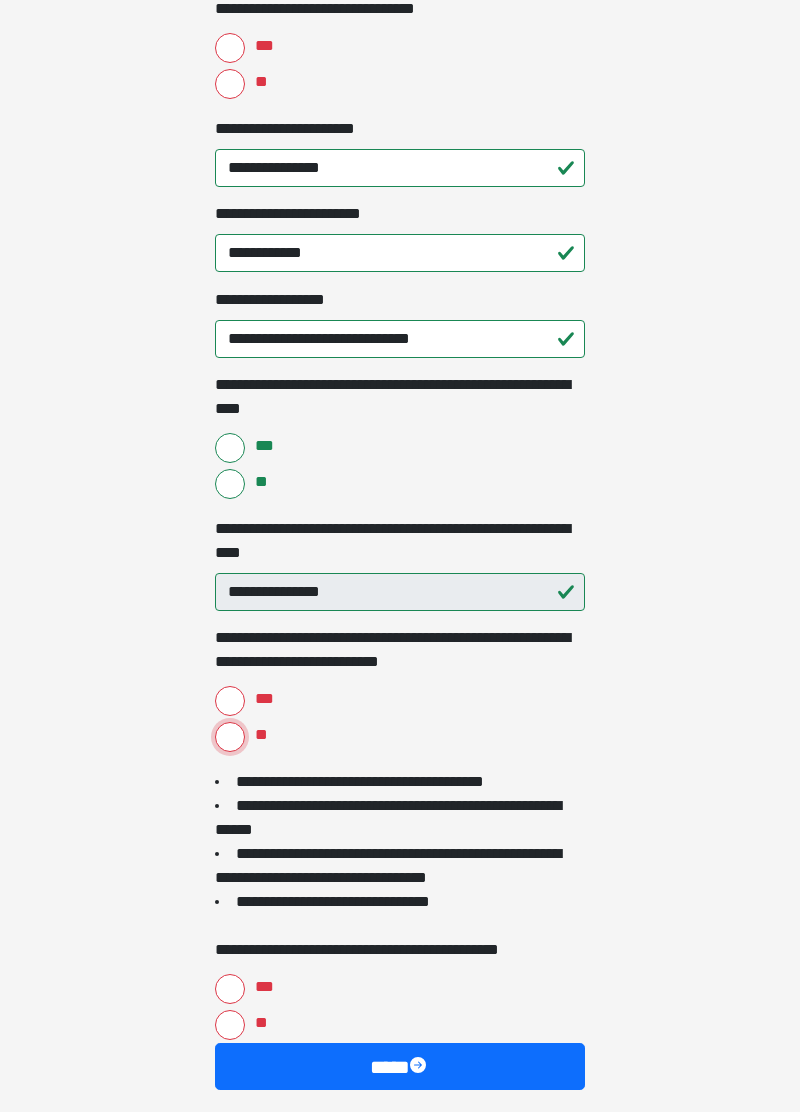 click on "**" at bounding box center [230, 737] 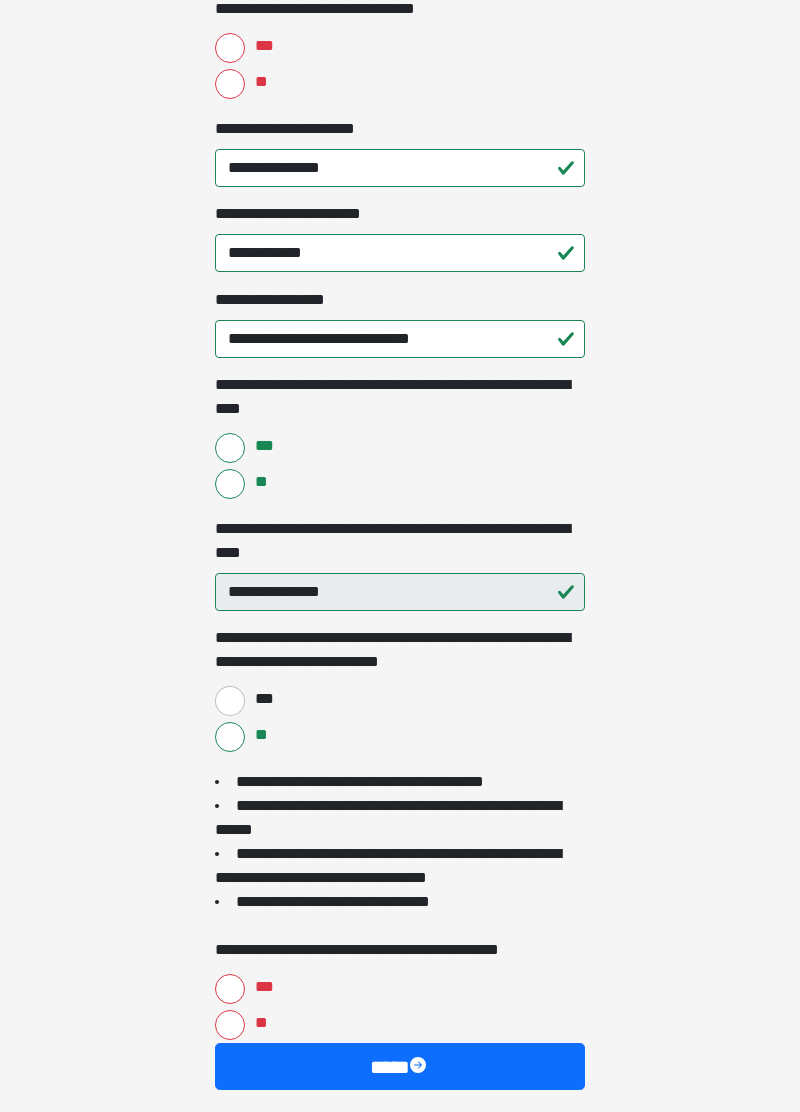 click on "**" at bounding box center [400, 1023] 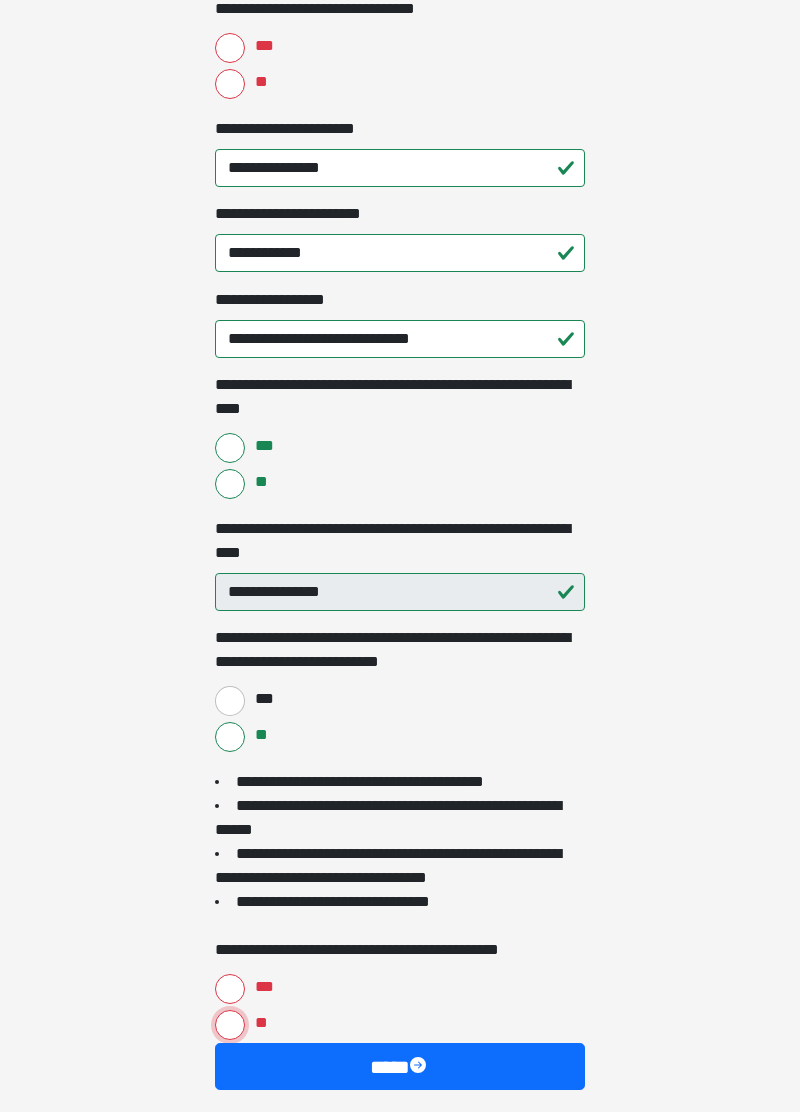 click on "**" at bounding box center [230, 1025] 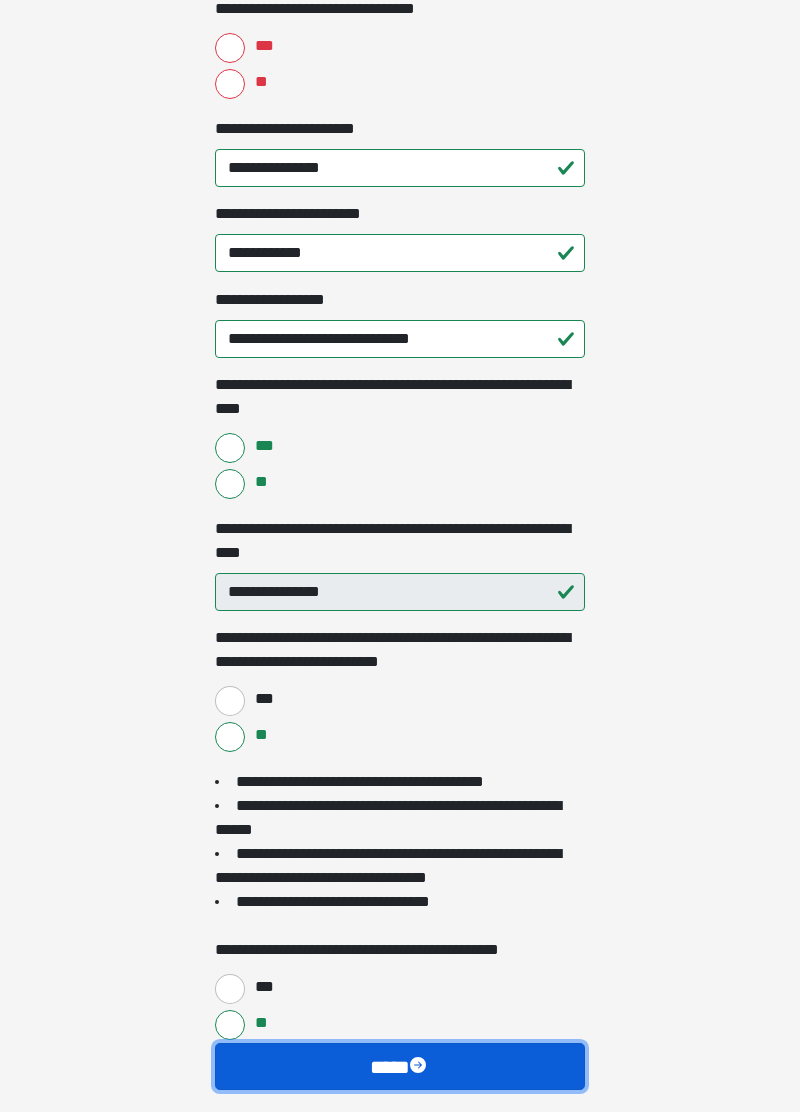 click on "****" at bounding box center (400, 1066) 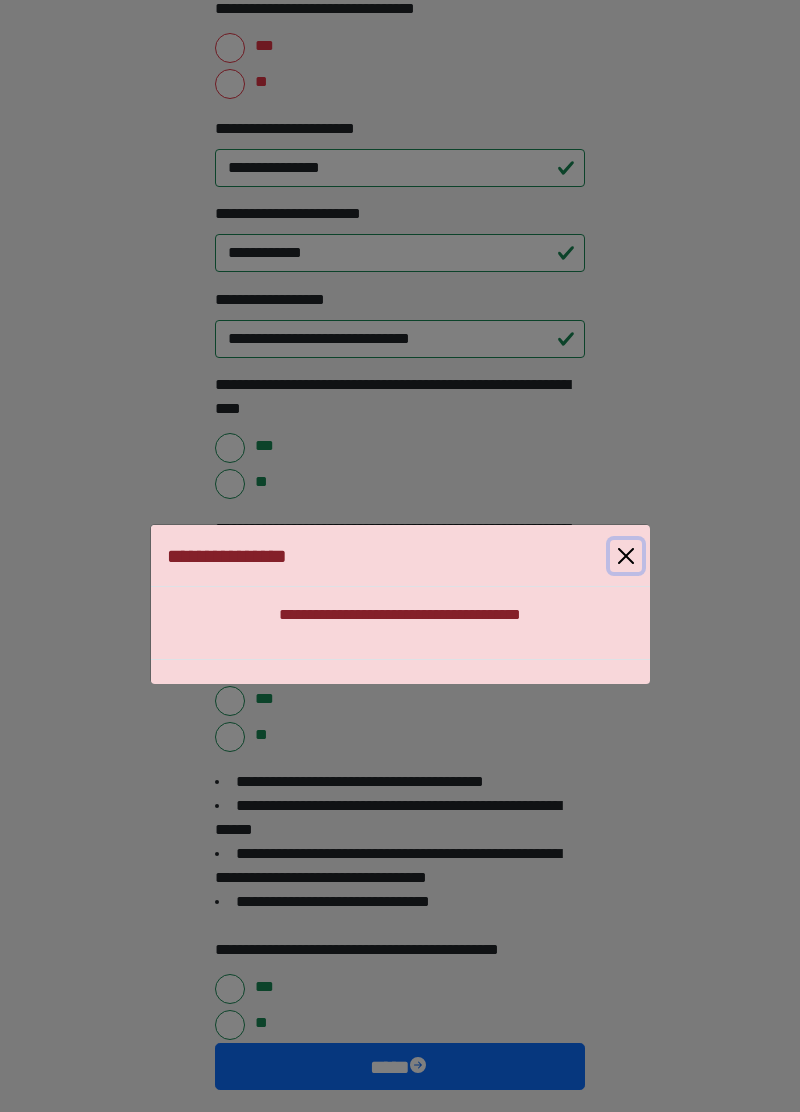 click at bounding box center [626, 556] 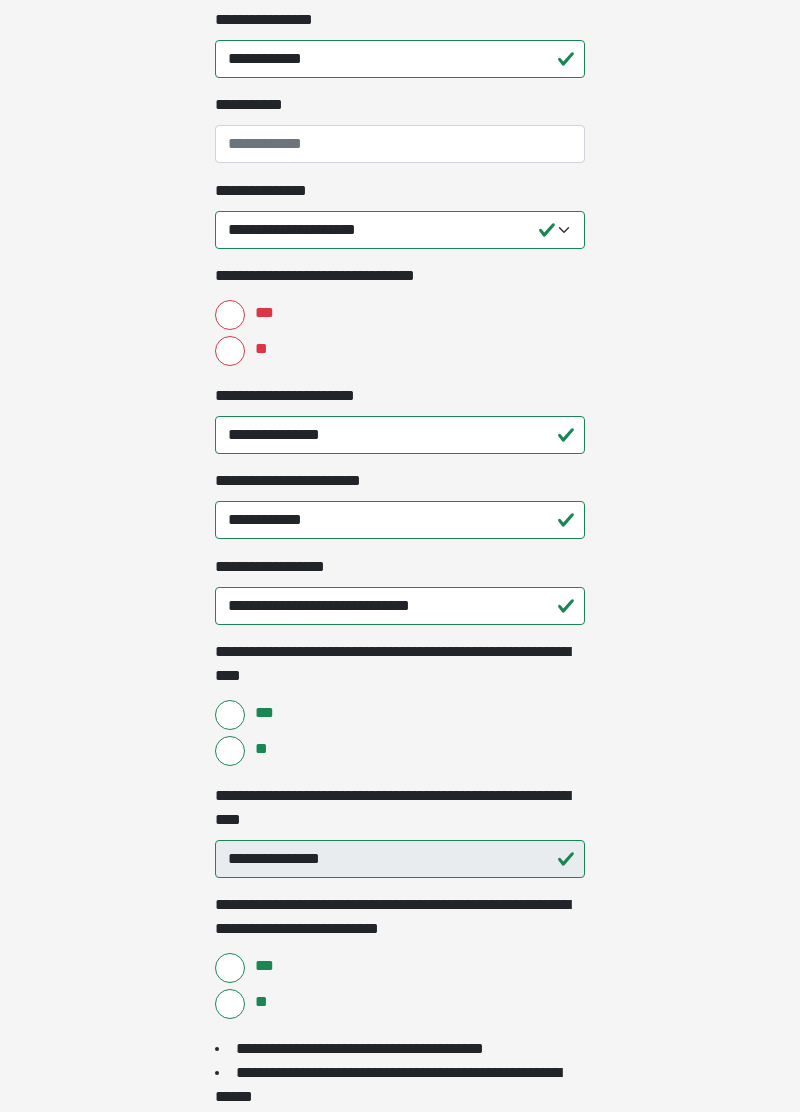 scroll, scrollTop: 1351, scrollLeft: 0, axis: vertical 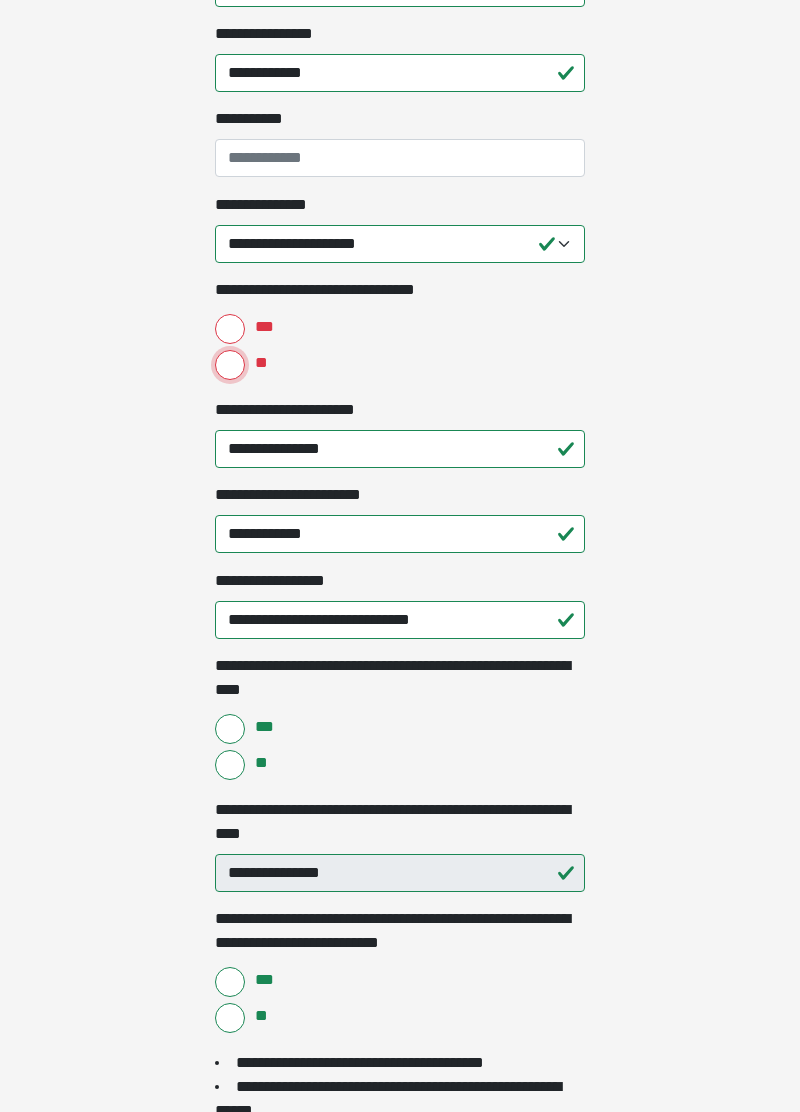 click on "**" at bounding box center [230, 365] 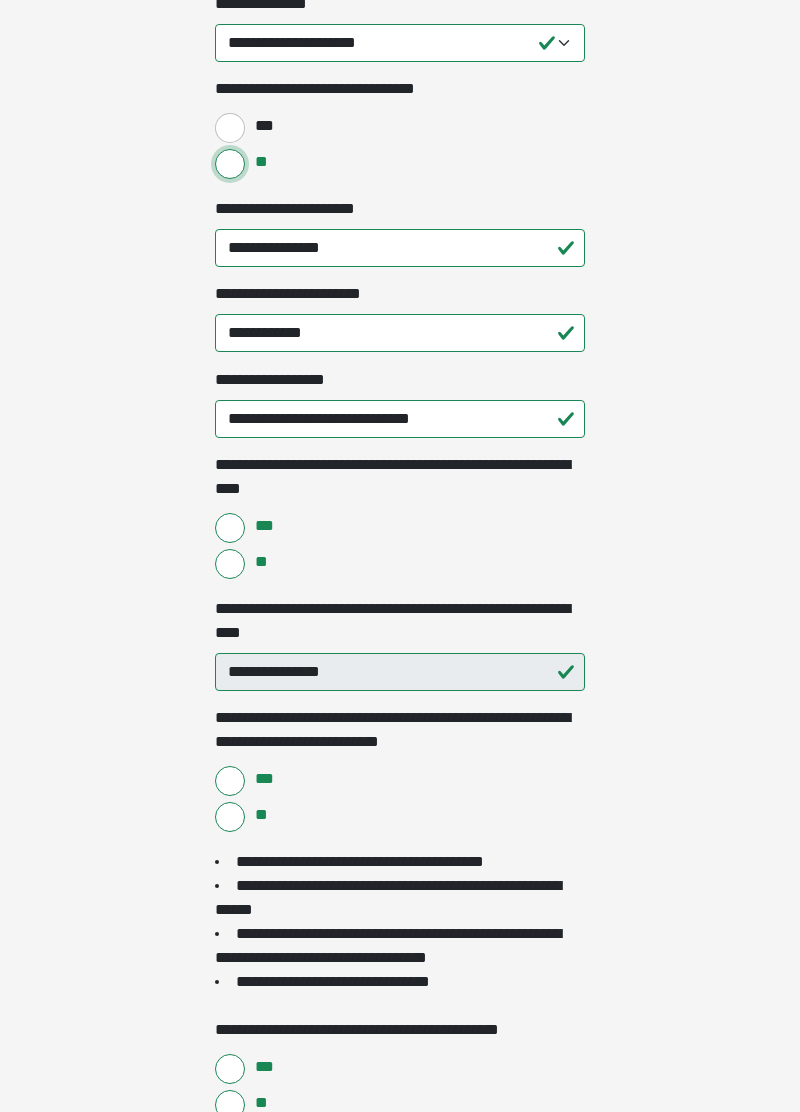 scroll, scrollTop: 1632, scrollLeft: 0, axis: vertical 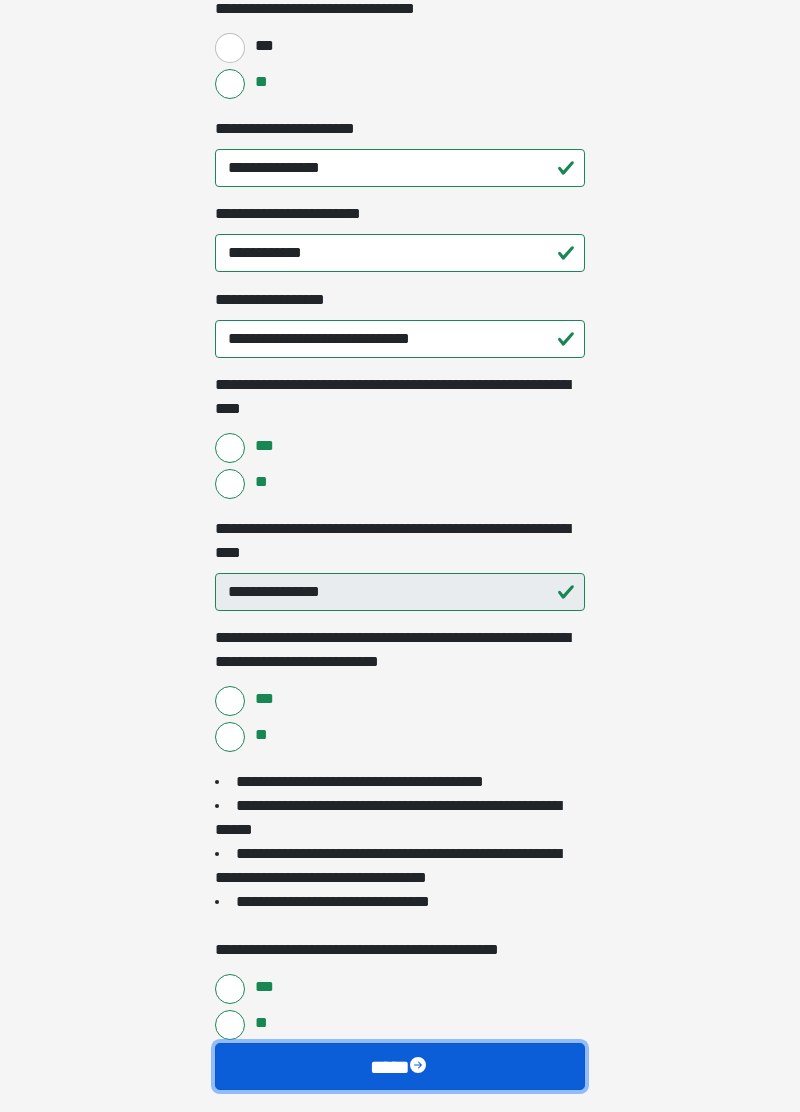 click at bounding box center [420, 1067] 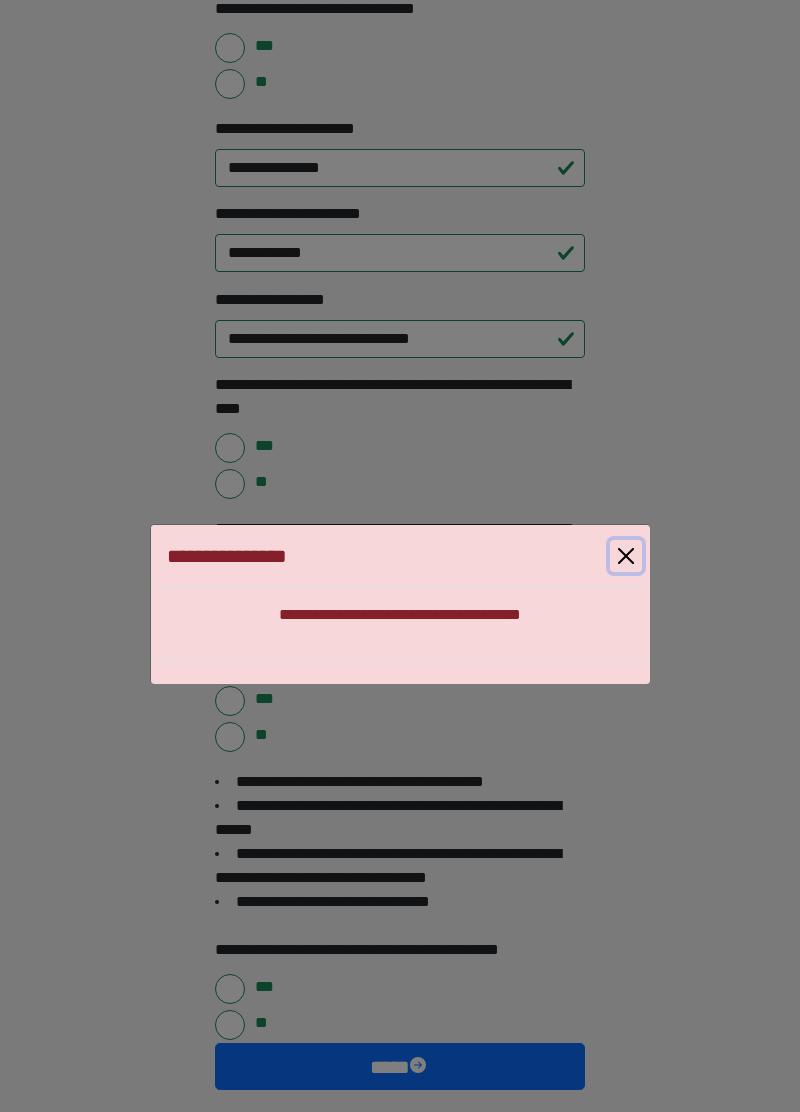 click at bounding box center [626, 556] 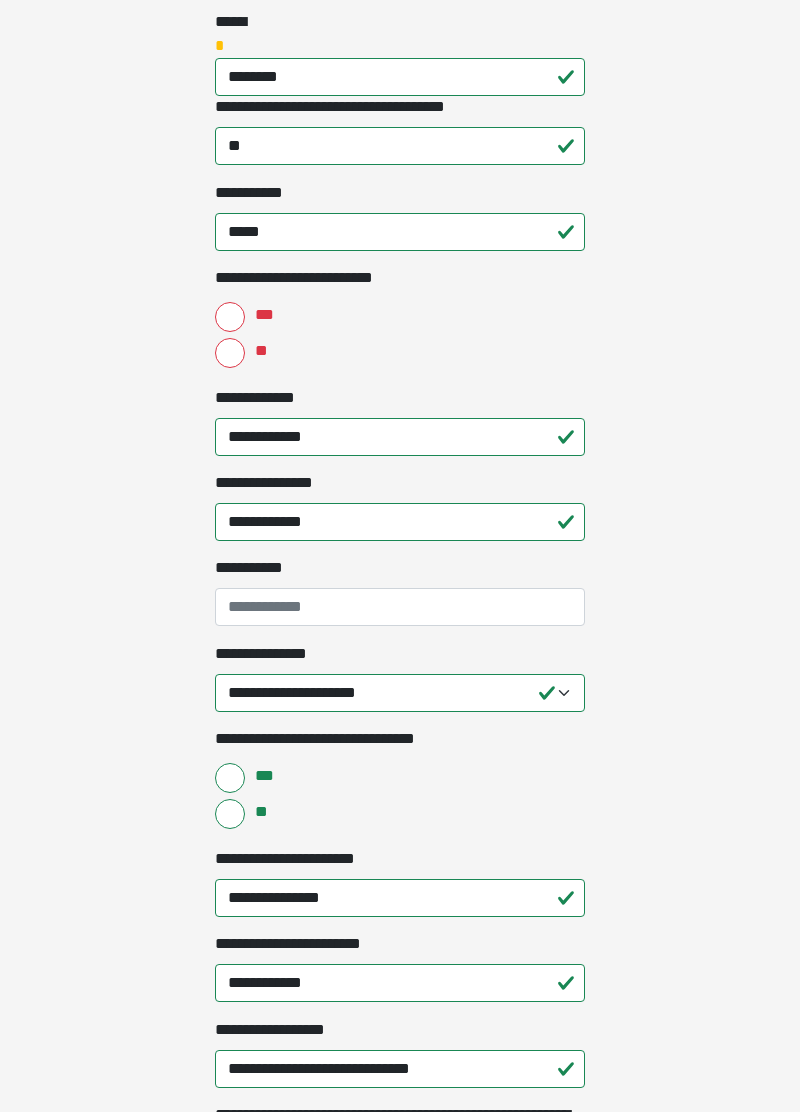 scroll, scrollTop: 905, scrollLeft: 0, axis: vertical 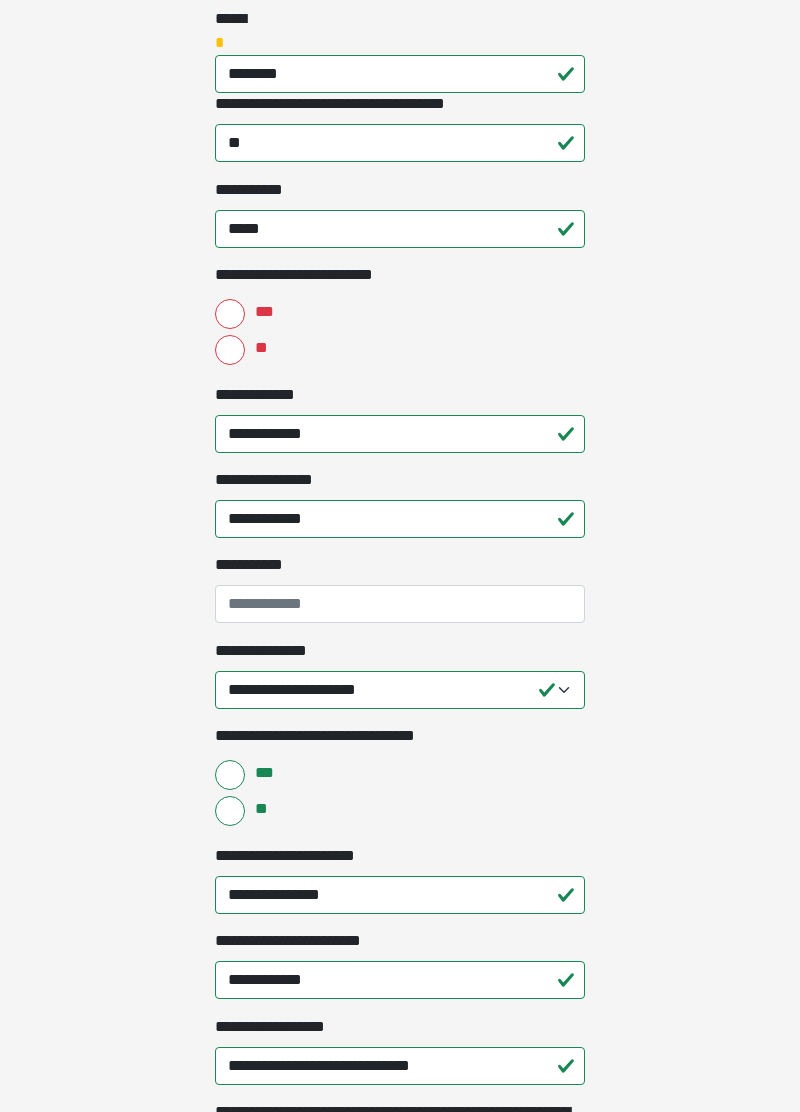 click on "***" at bounding box center [400, 312] 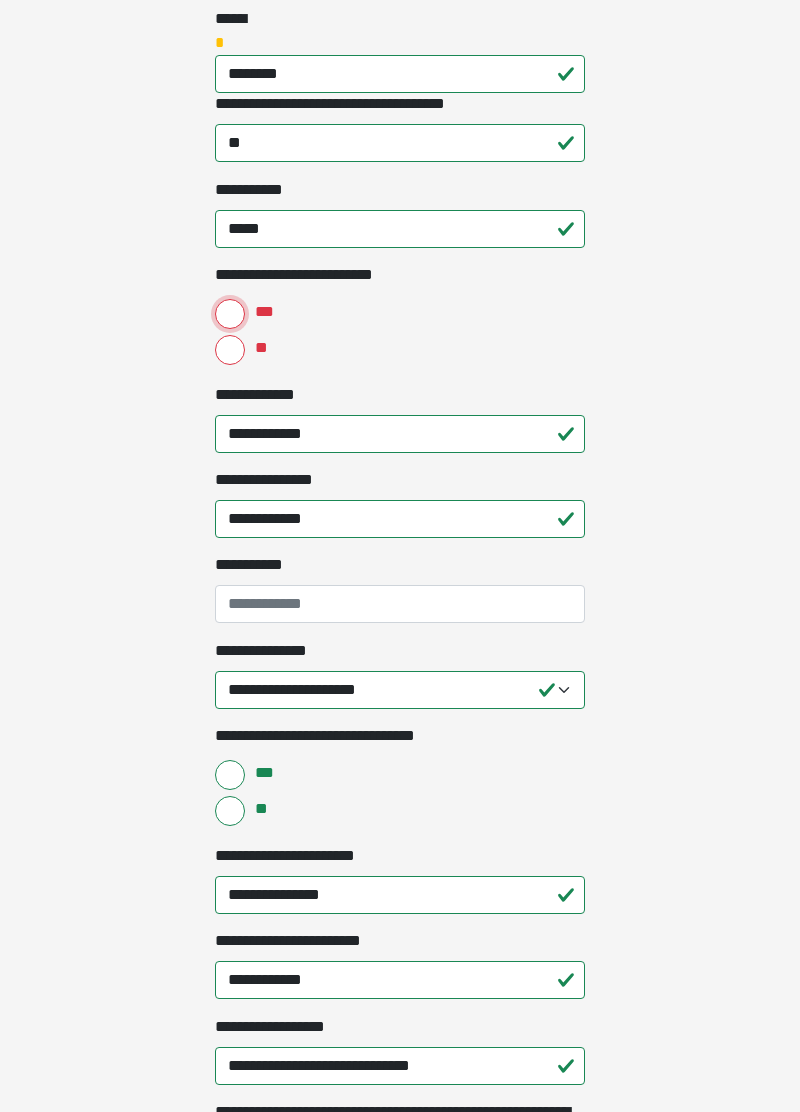 click on "***" at bounding box center (230, 314) 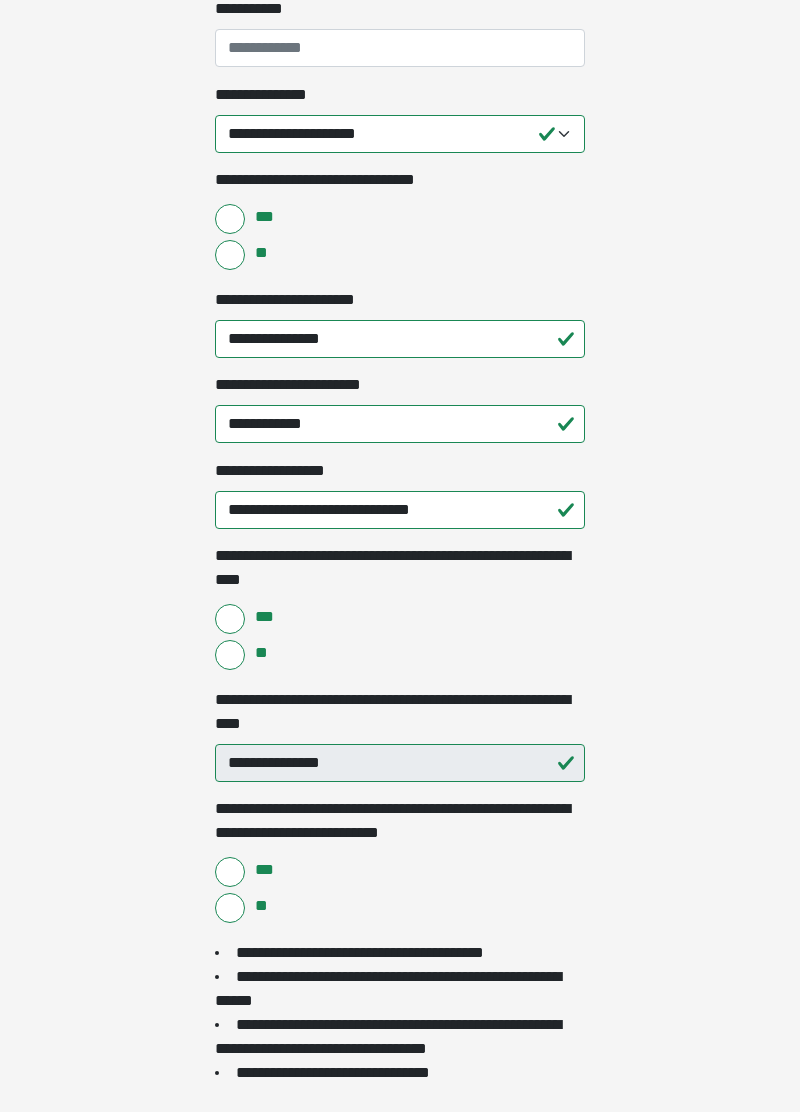 scroll, scrollTop: 1632, scrollLeft: 0, axis: vertical 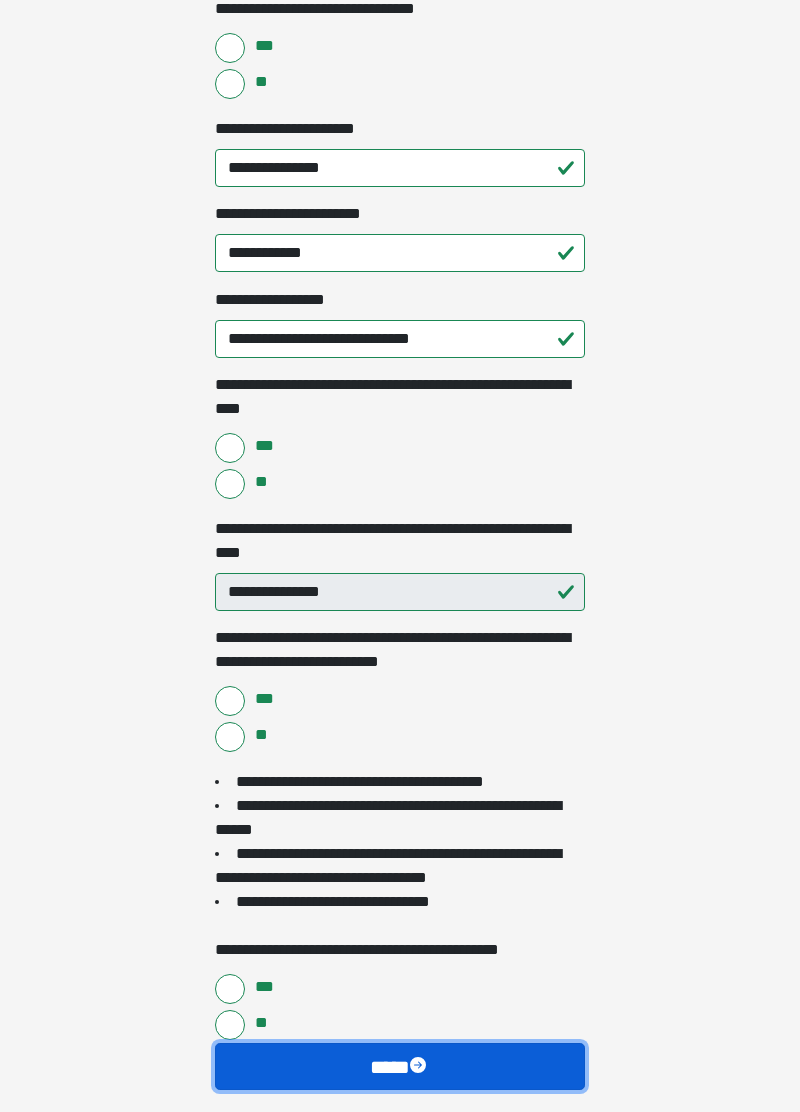 click on "****" at bounding box center (400, 1066) 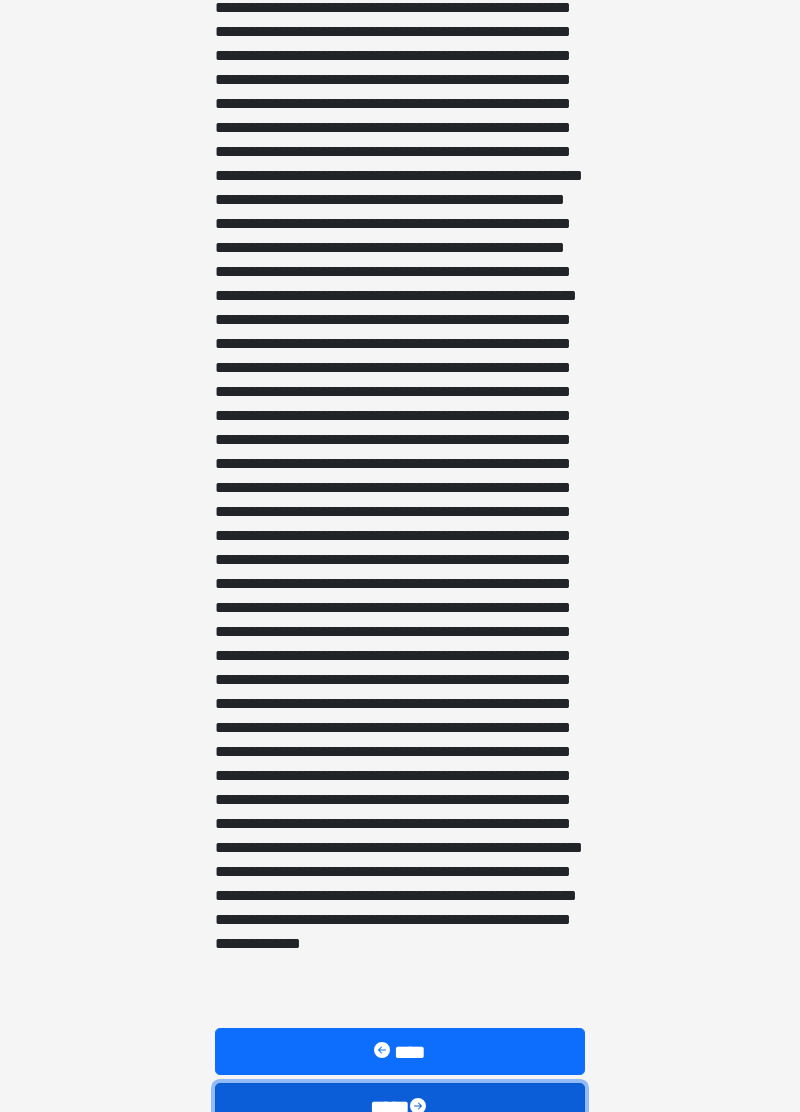 scroll, scrollTop: 621, scrollLeft: 0, axis: vertical 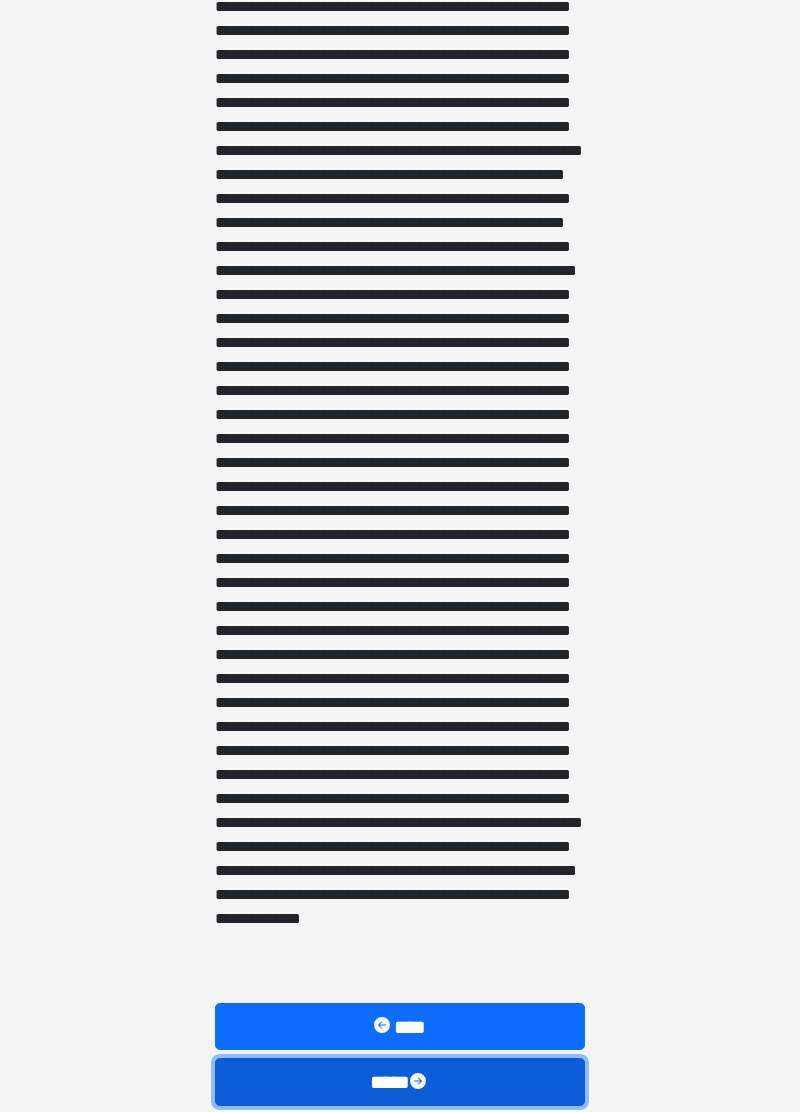 click at bounding box center (420, 1083) 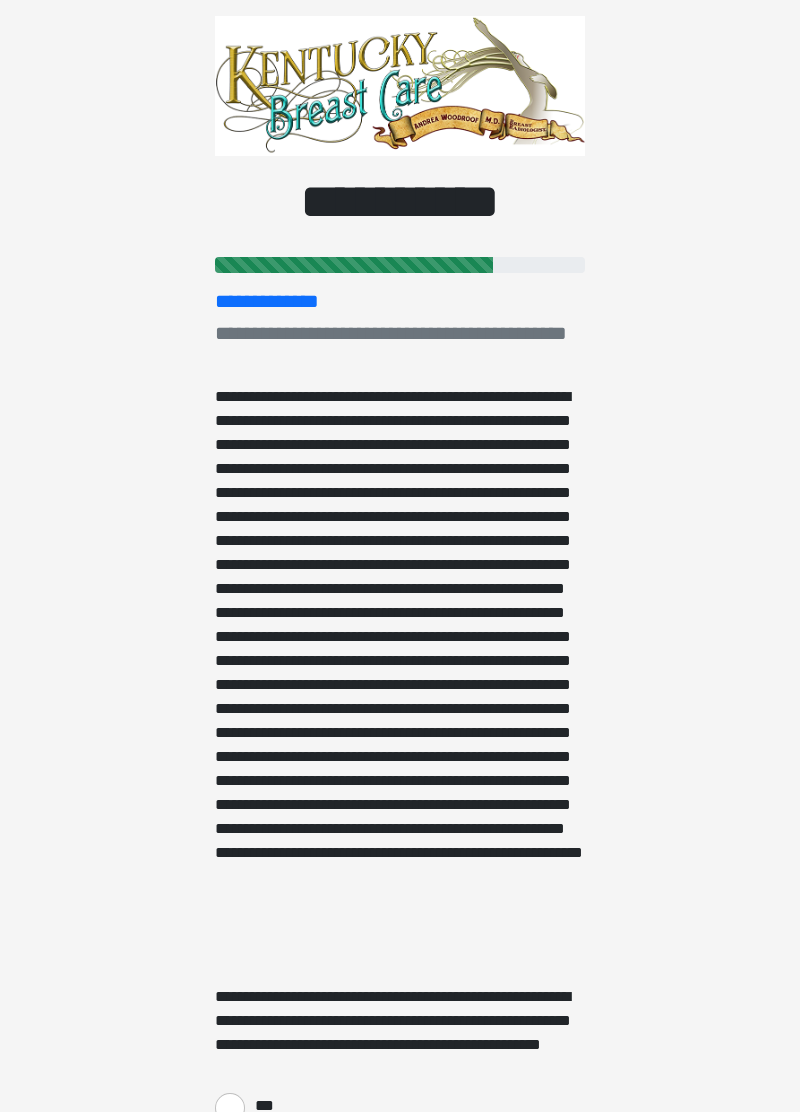 scroll, scrollTop: 213, scrollLeft: 0, axis: vertical 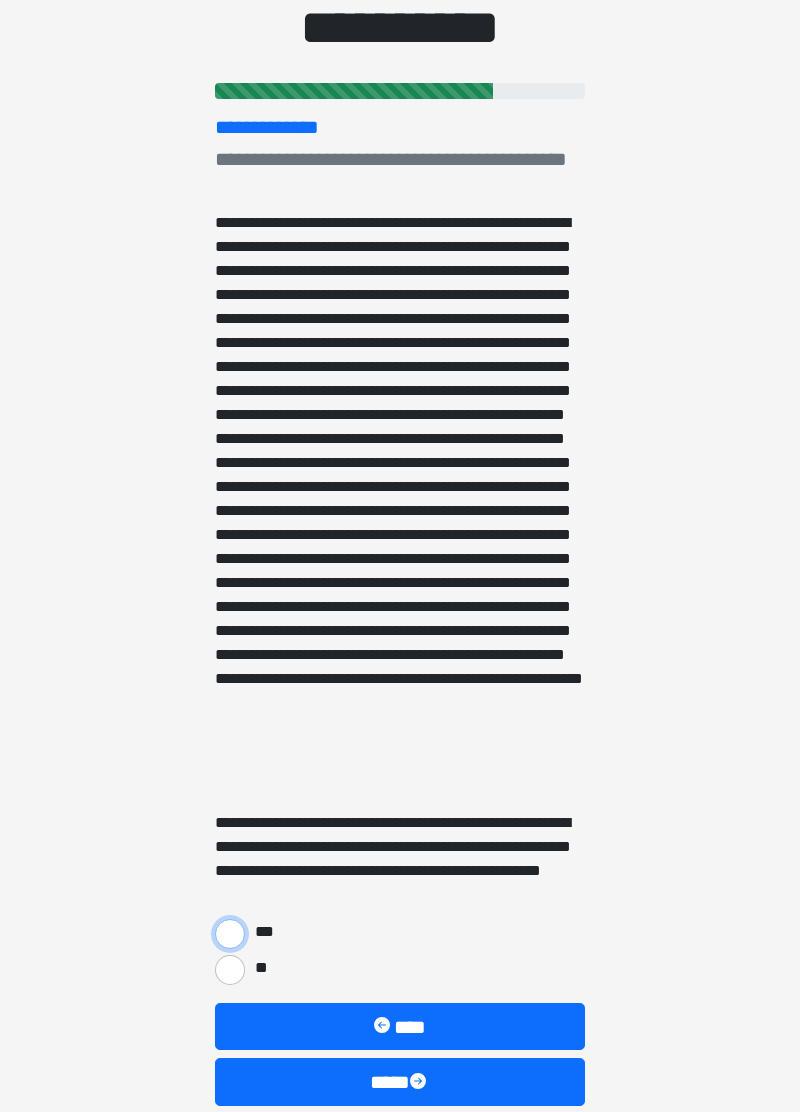 click on "***" at bounding box center [230, 934] 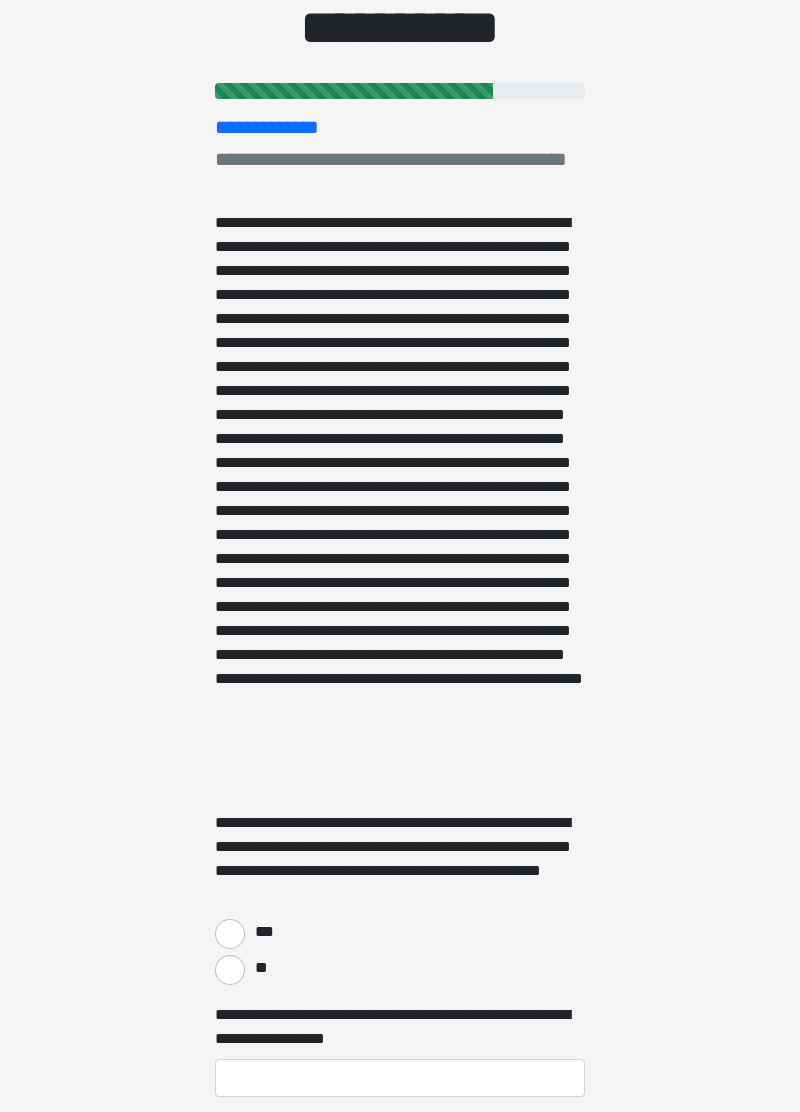 click on "**" at bounding box center [260, 968] 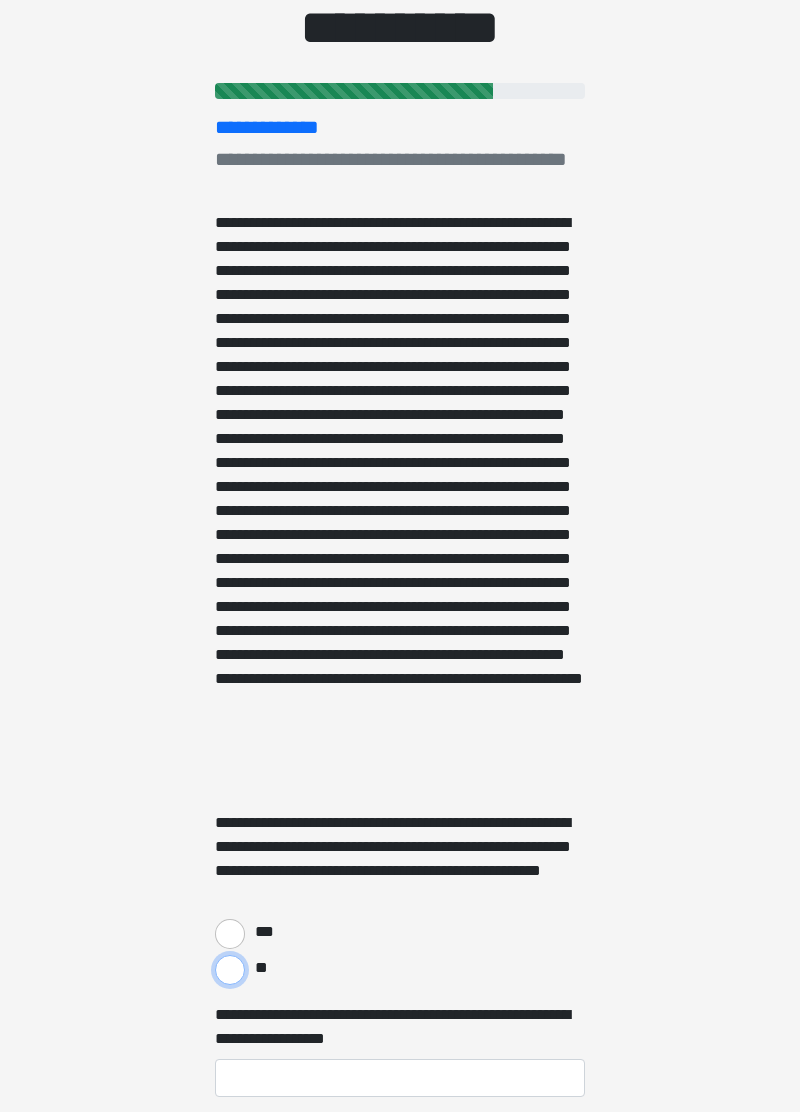 click on "**" at bounding box center (230, 970) 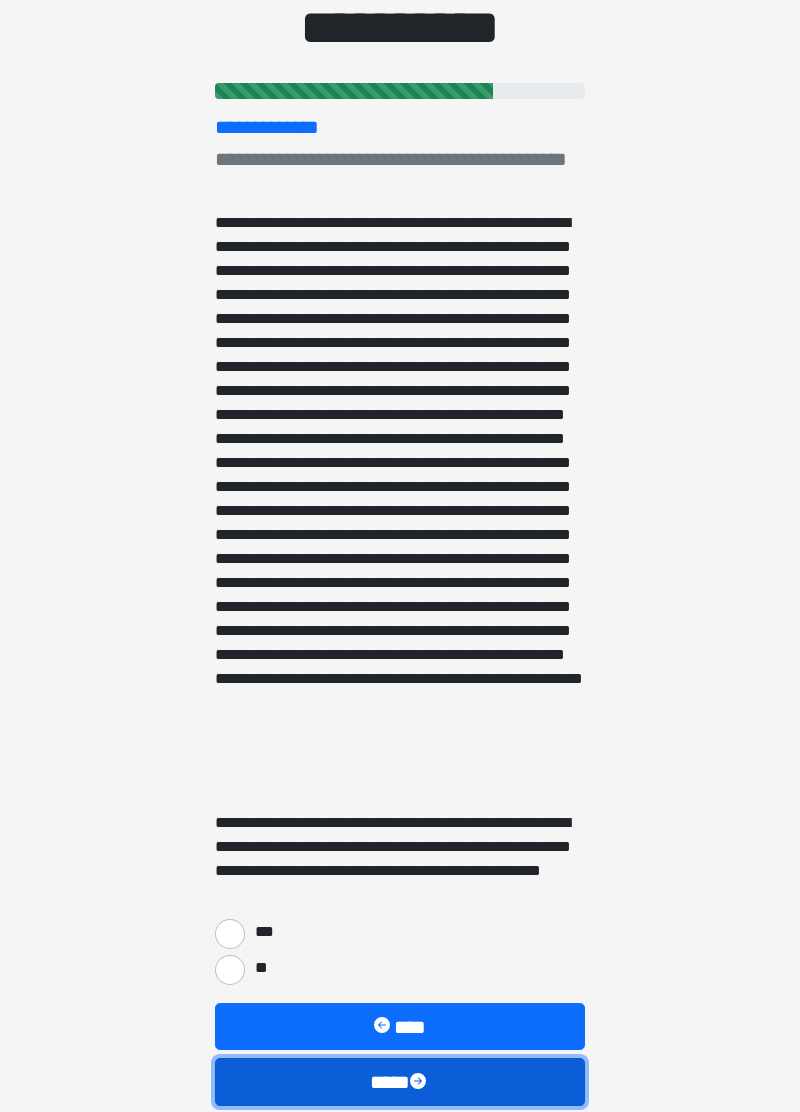click on "****" at bounding box center (400, 1081) 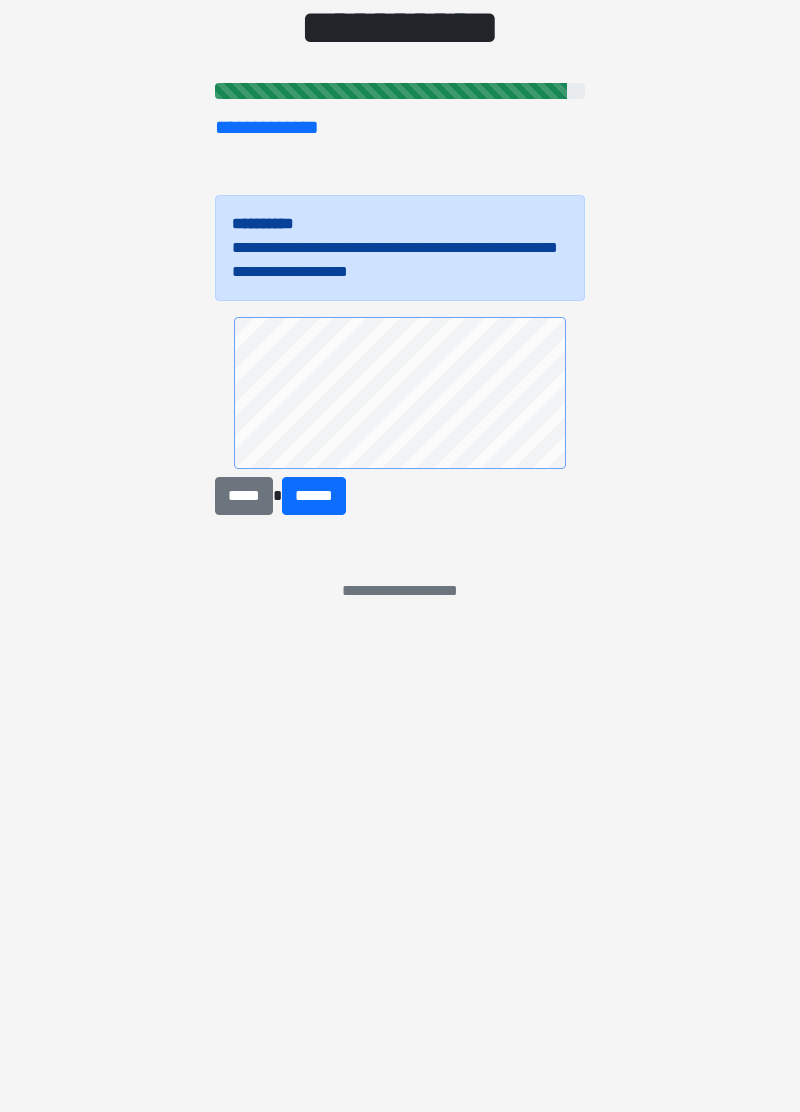 scroll, scrollTop: 0, scrollLeft: 0, axis: both 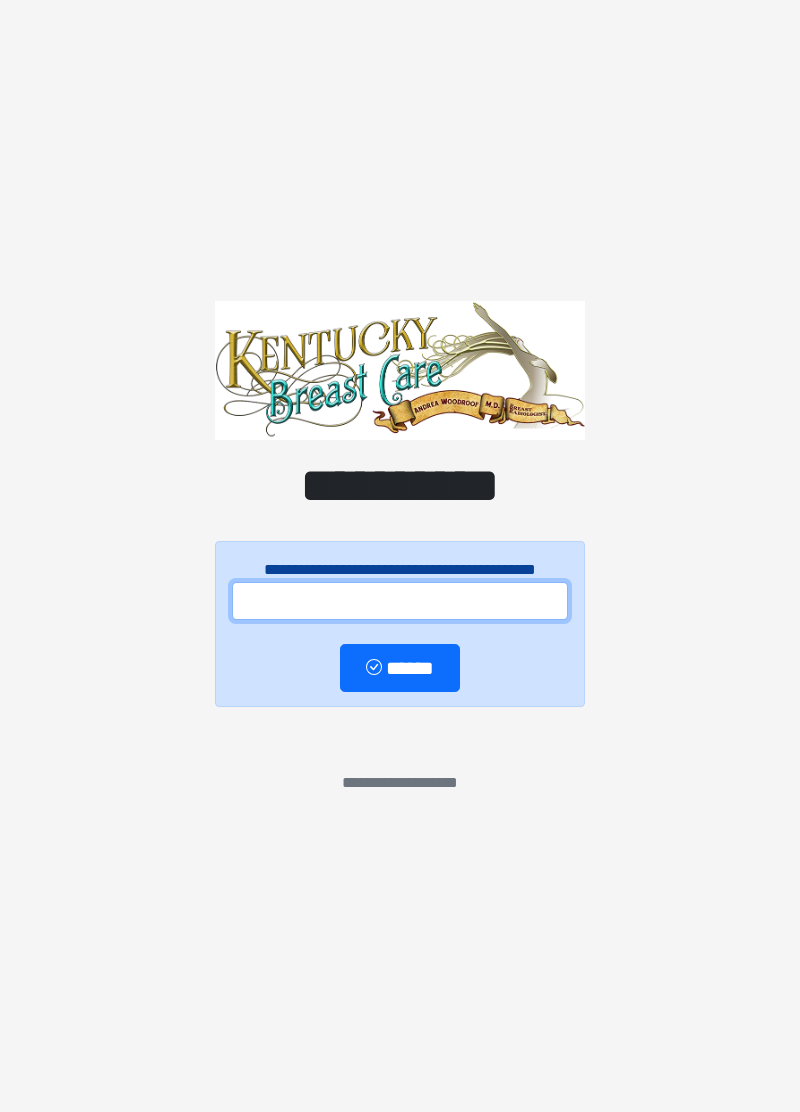 click at bounding box center (400, 601) 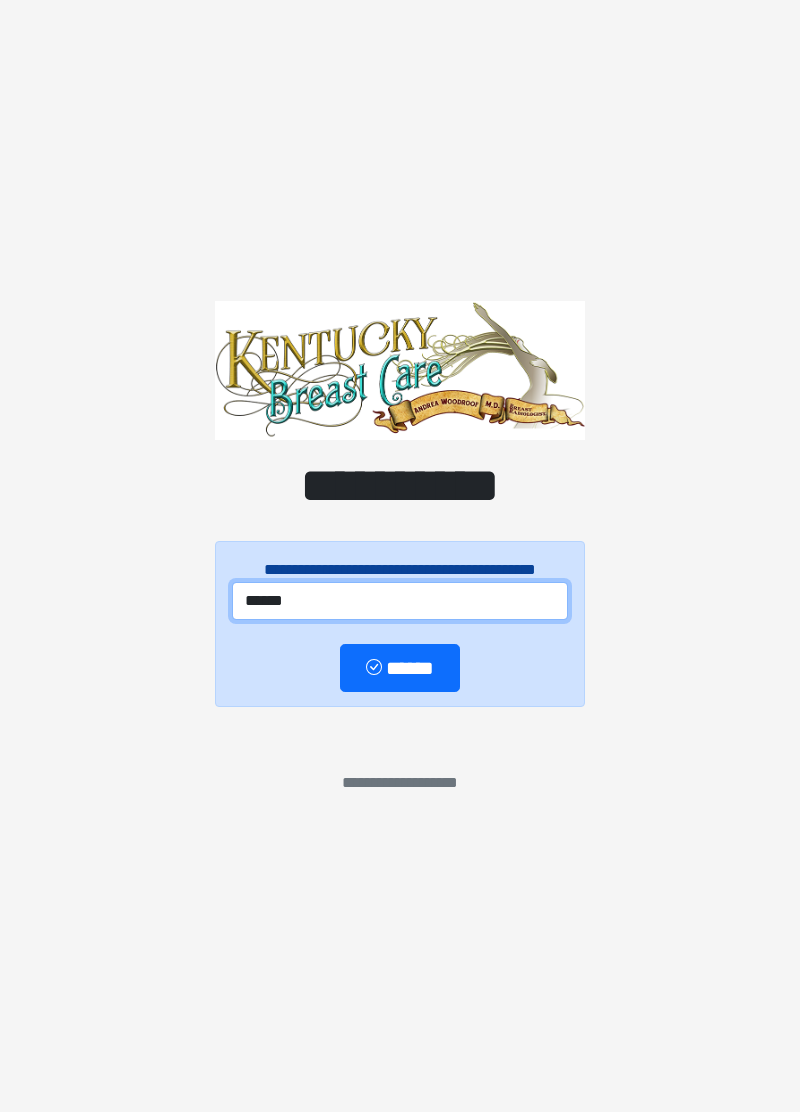 type on "******" 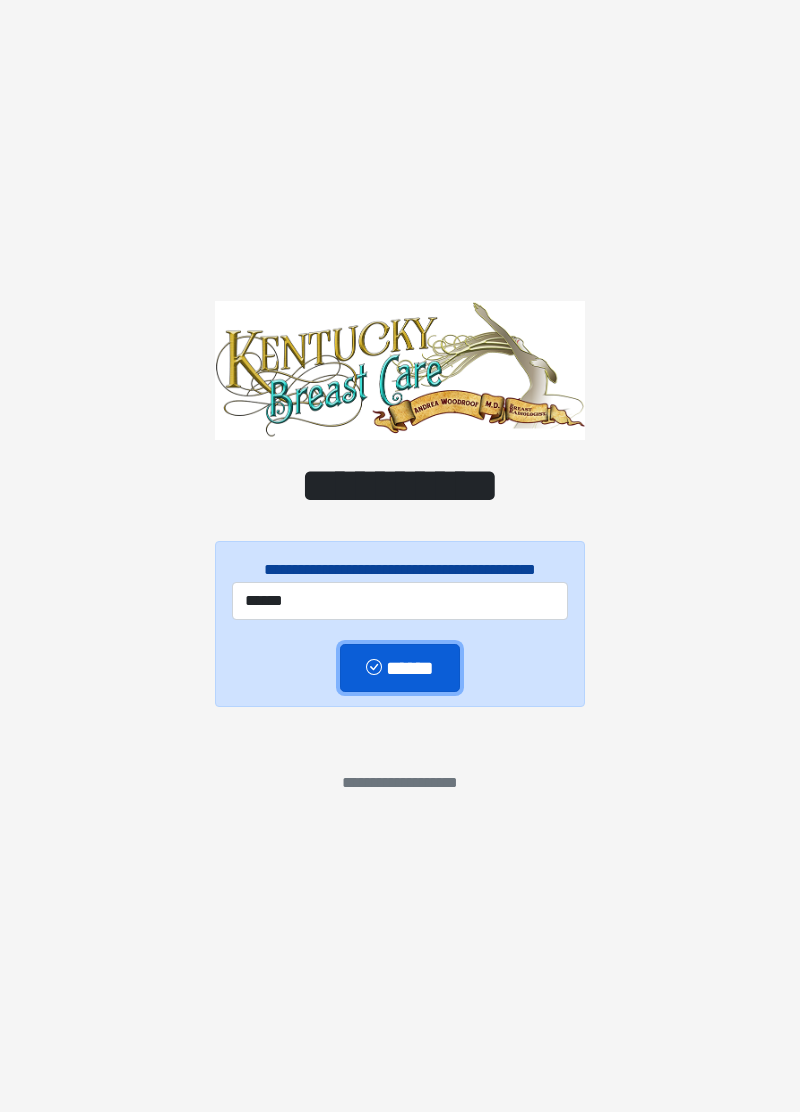 click on "******" at bounding box center [399, 667] 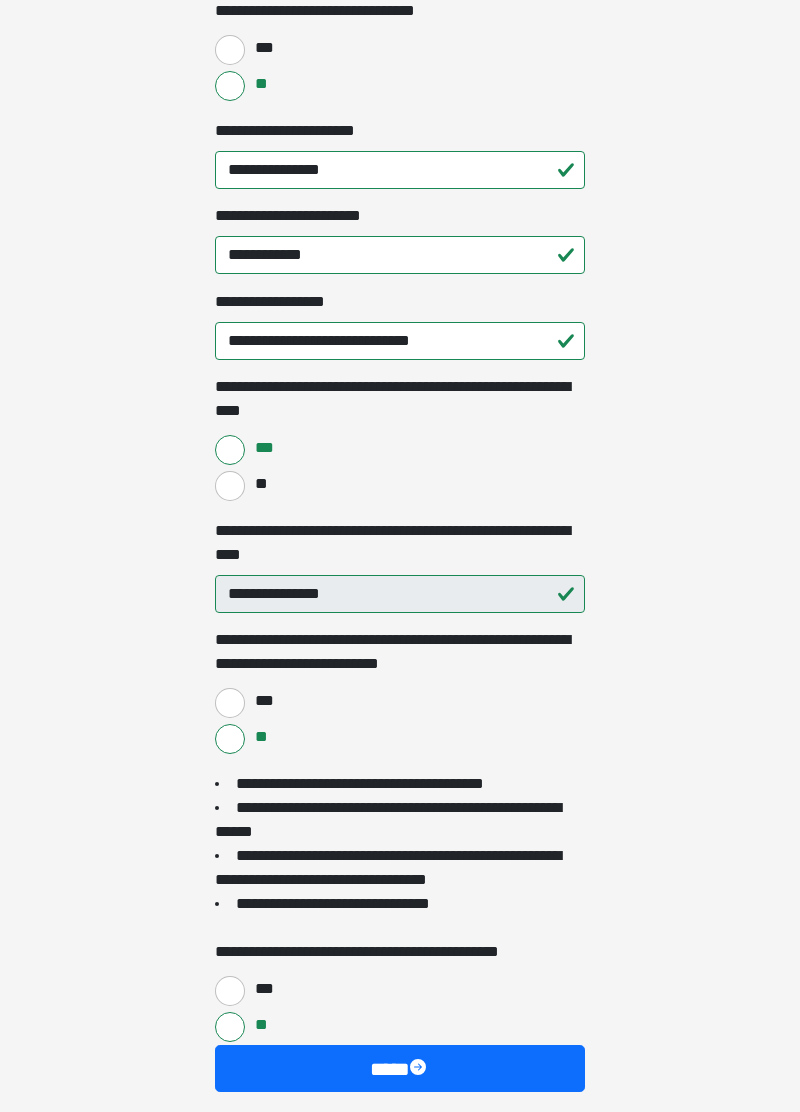 scroll, scrollTop: 1632, scrollLeft: 0, axis: vertical 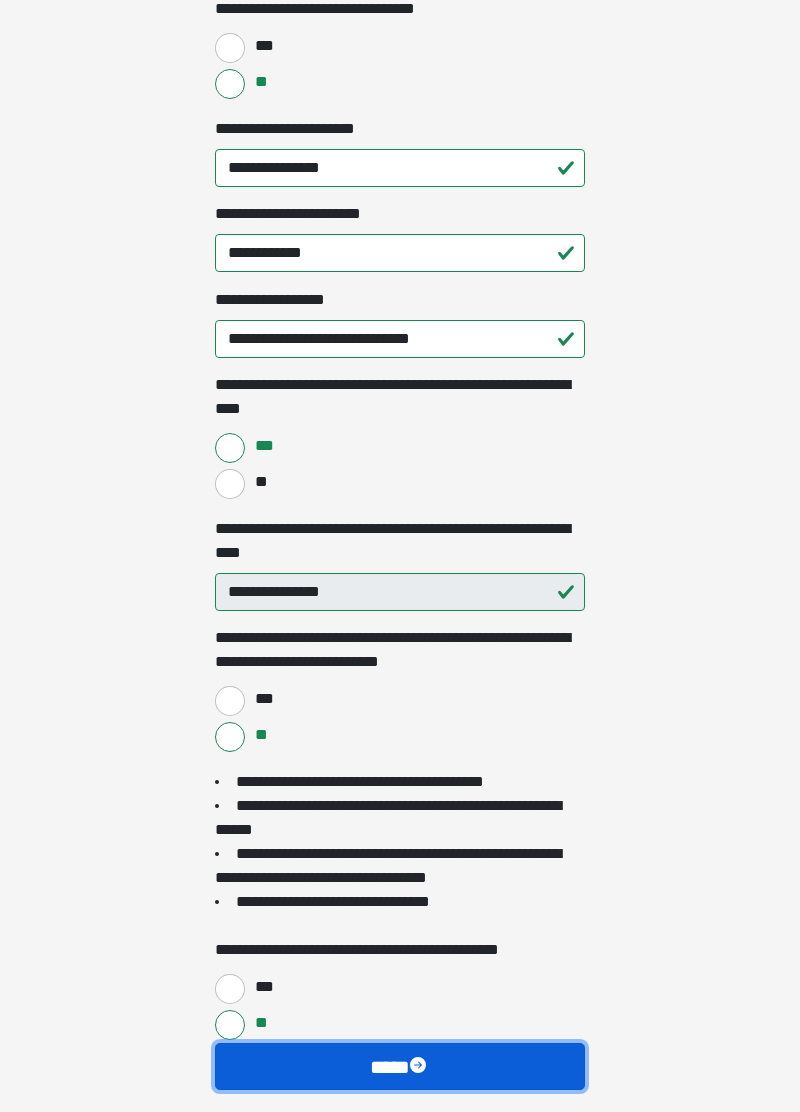 click on "****" at bounding box center (400, 1066) 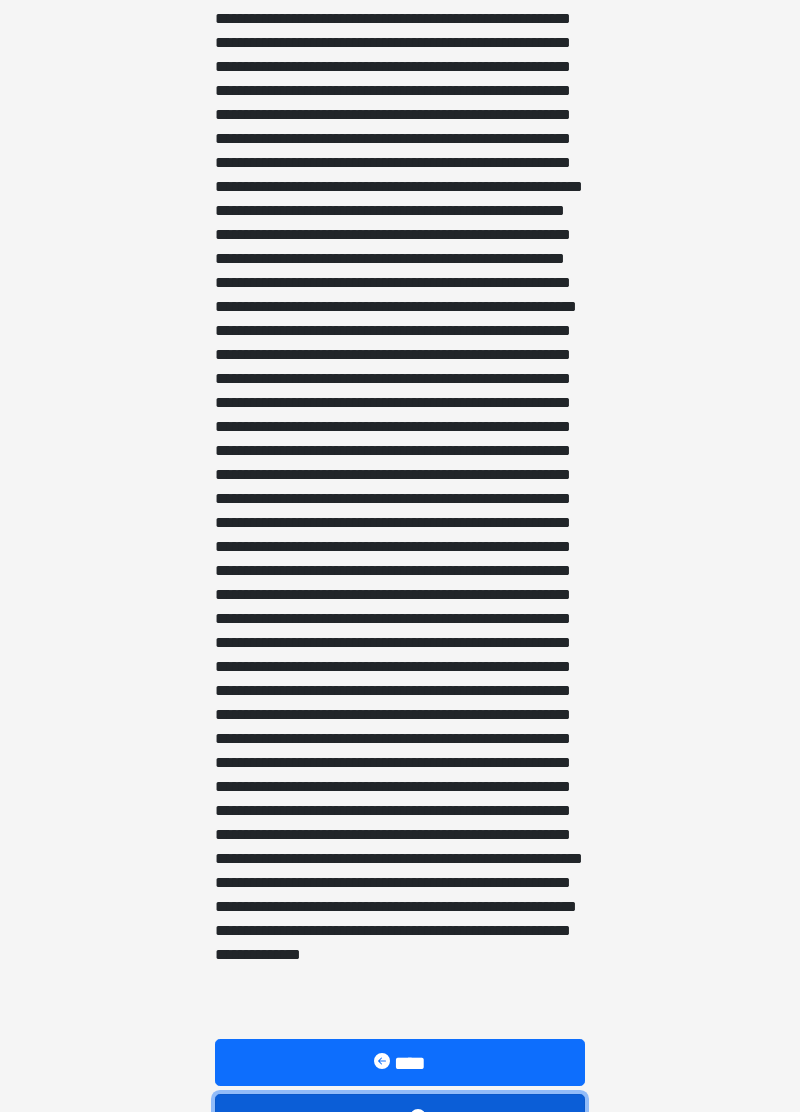 scroll, scrollTop: 621, scrollLeft: 0, axis: vertical 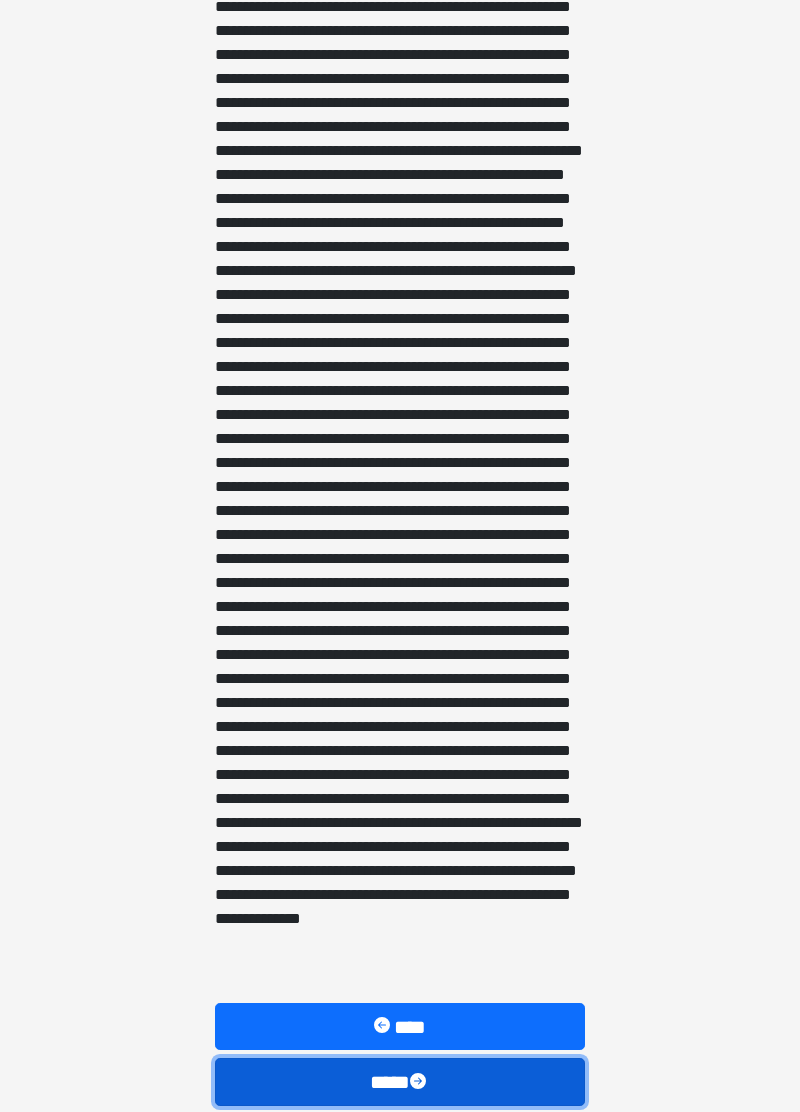 click at bounding box center (420, 1083) 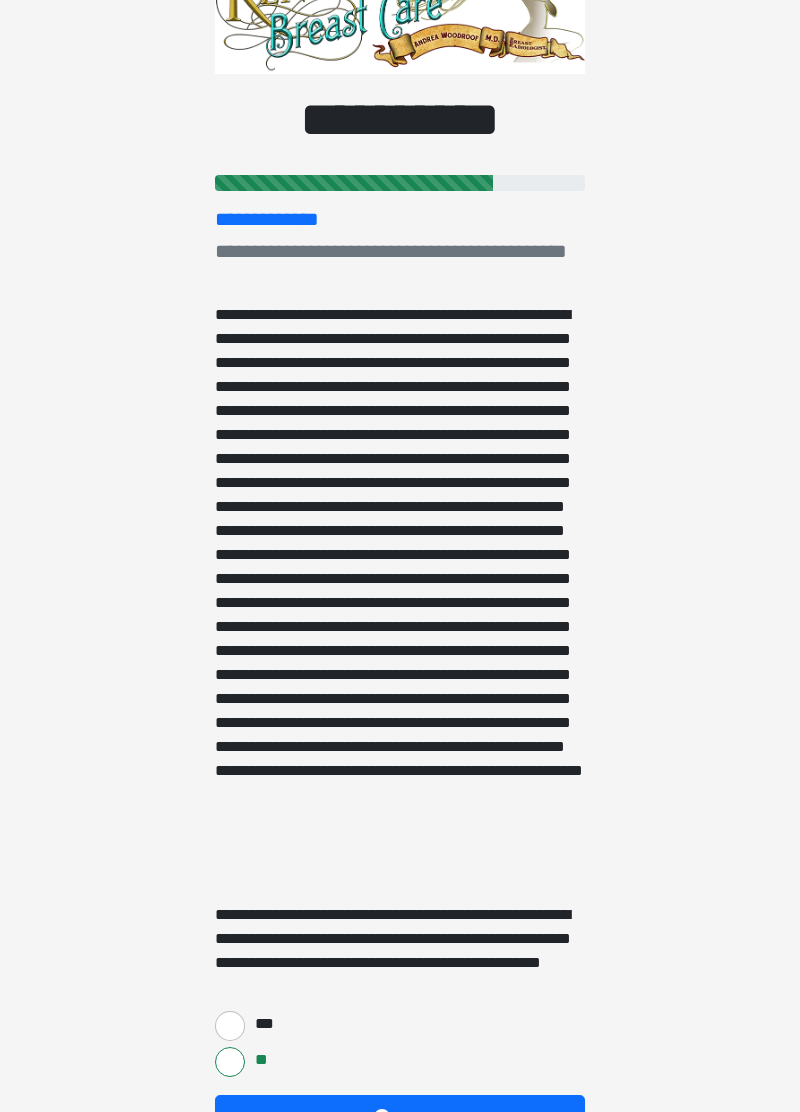 scroll, scrollTop: 213, scrollLeft: 0, axis: vertical 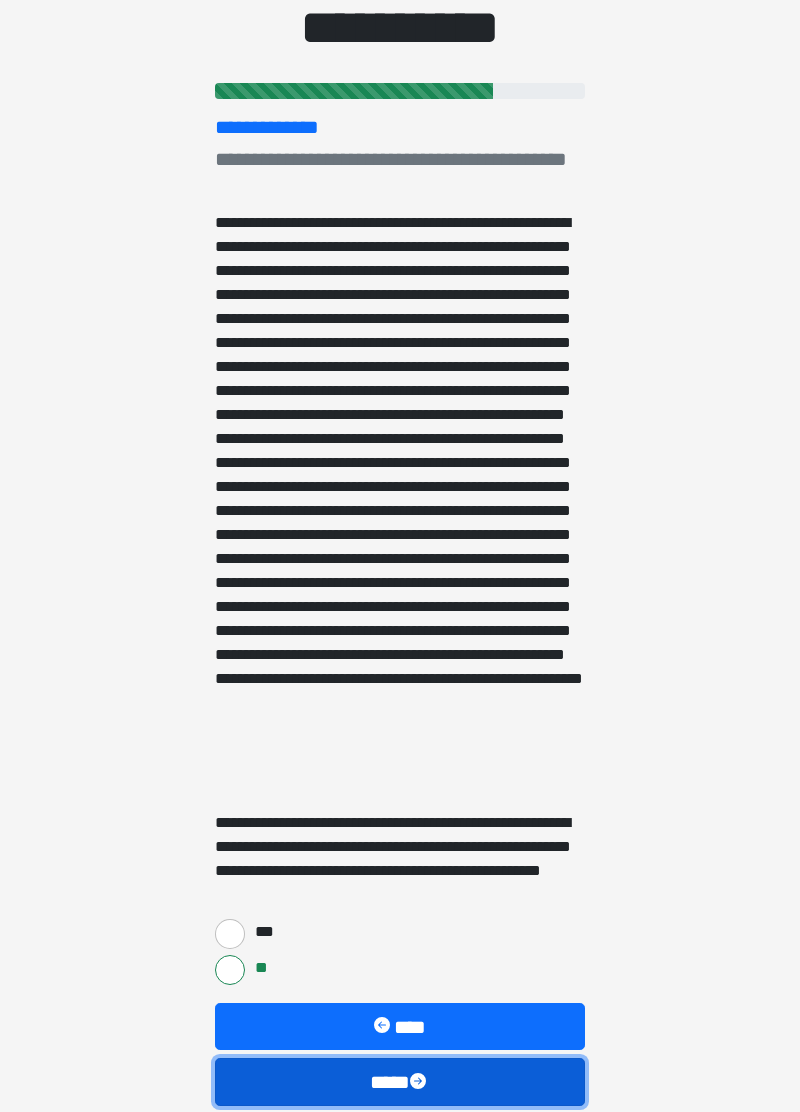click on "****" at bounding box center [400, 1081] 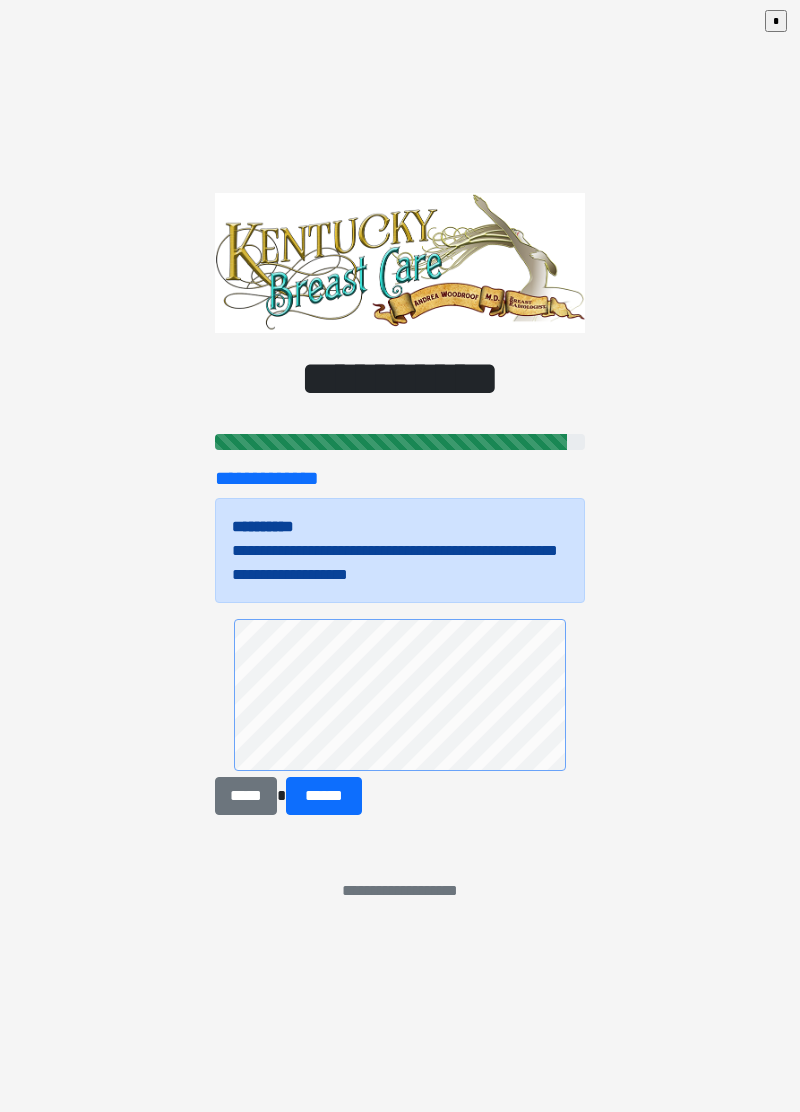 scroll, scrollTop: 0, scrollLeft: 0, axis: both 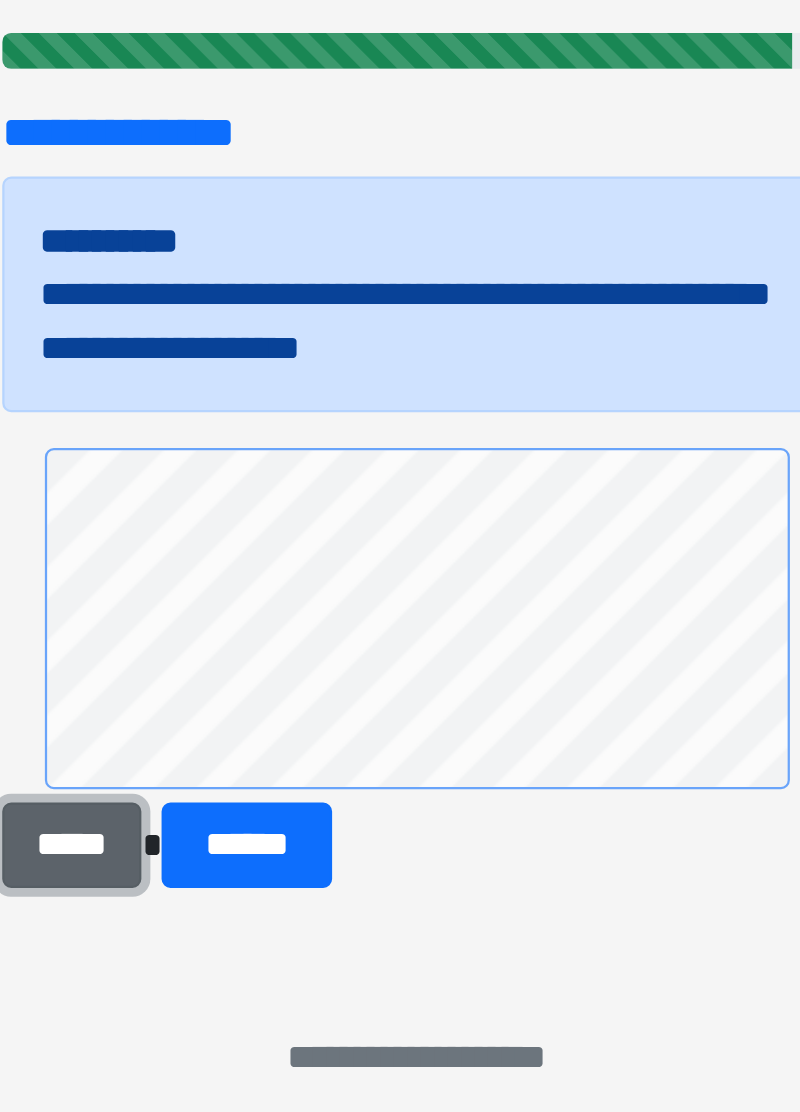 click on "*****" at bounding box center (246, 795) 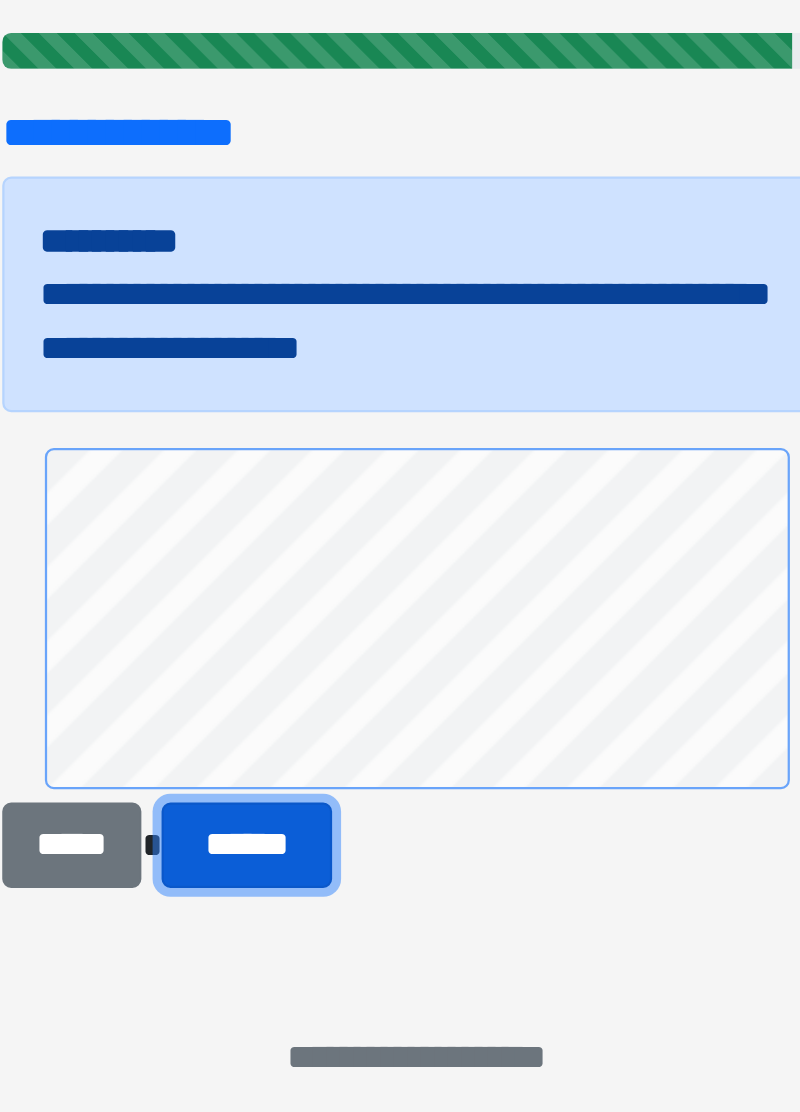 click on "******" at bounding box center [324, 795] 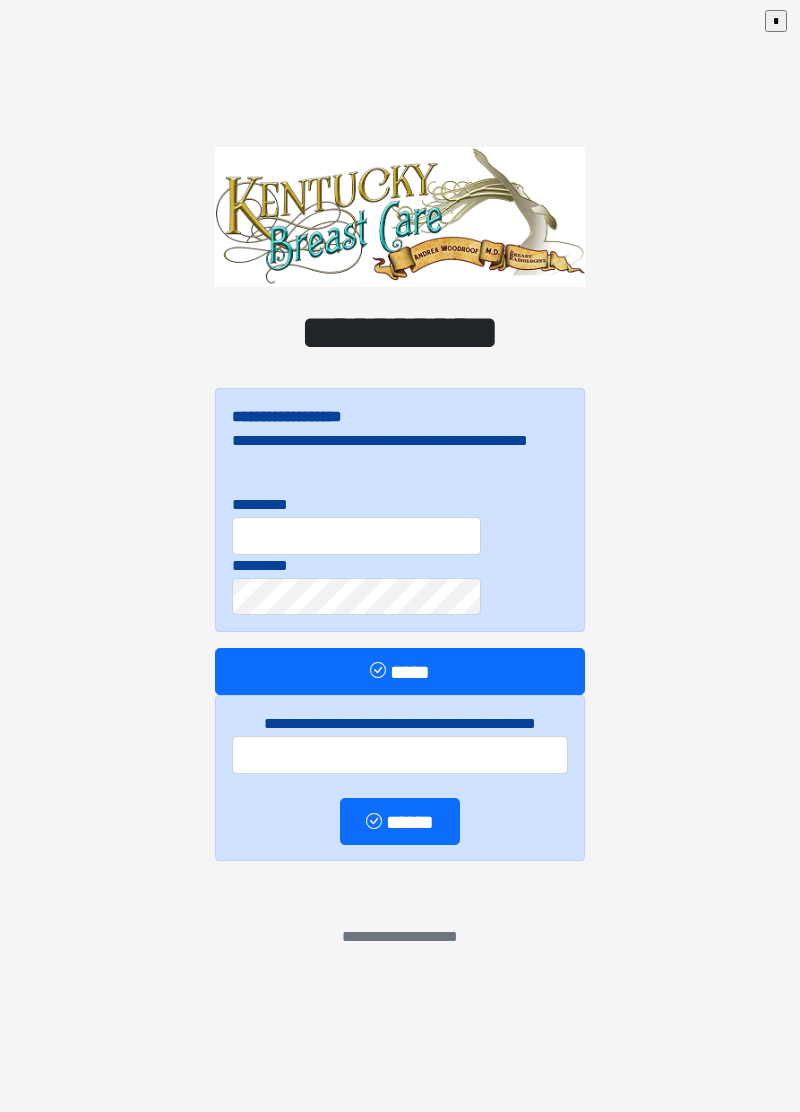 scroll, scrollTop: 0, scrollLeft: 0, axis: both 